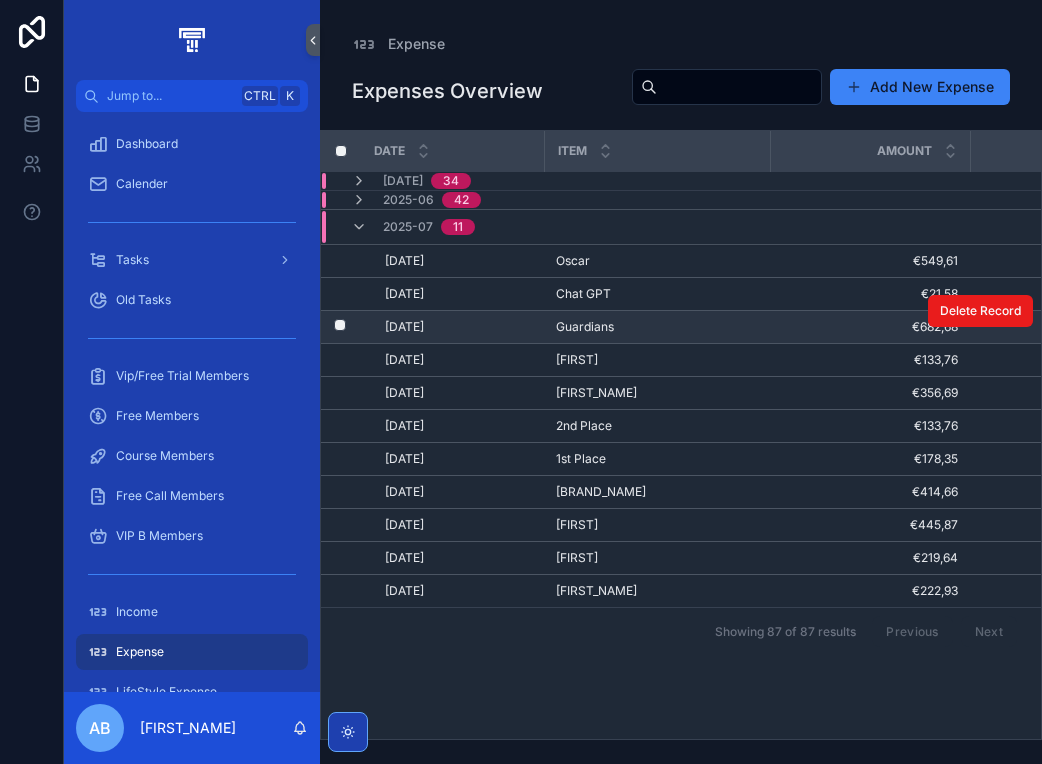 scroll, scrollTop: 0, scrollLeft: 0, axis: both 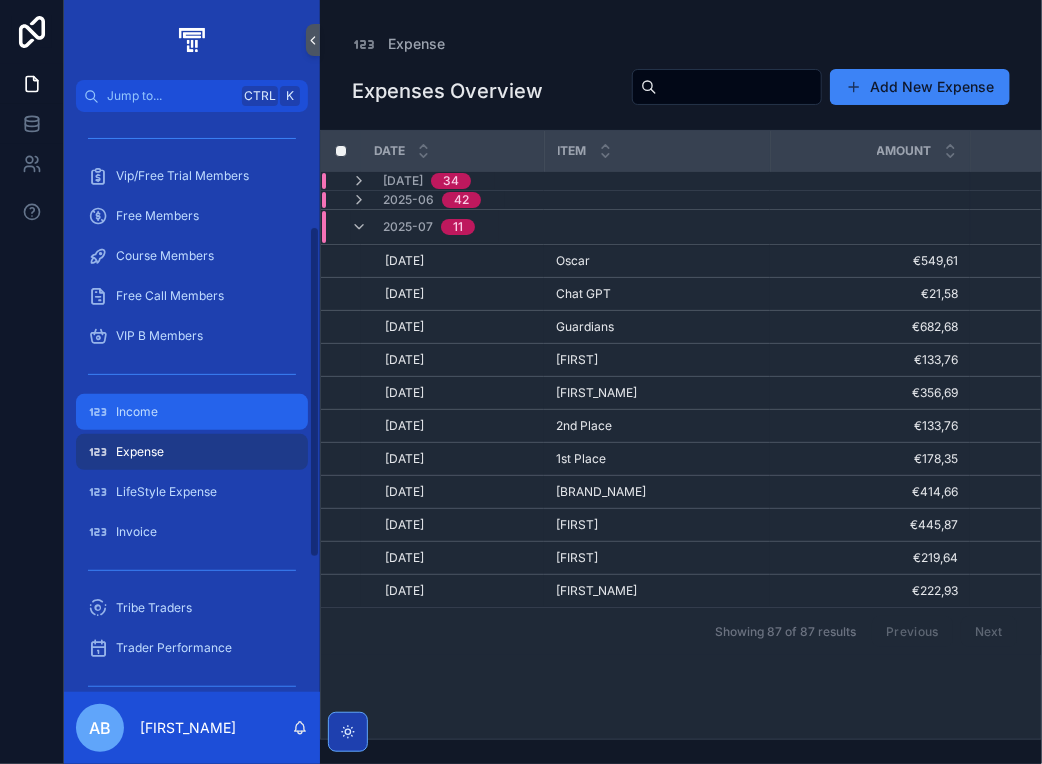 click on "Income" at bounding box center [192, 412] 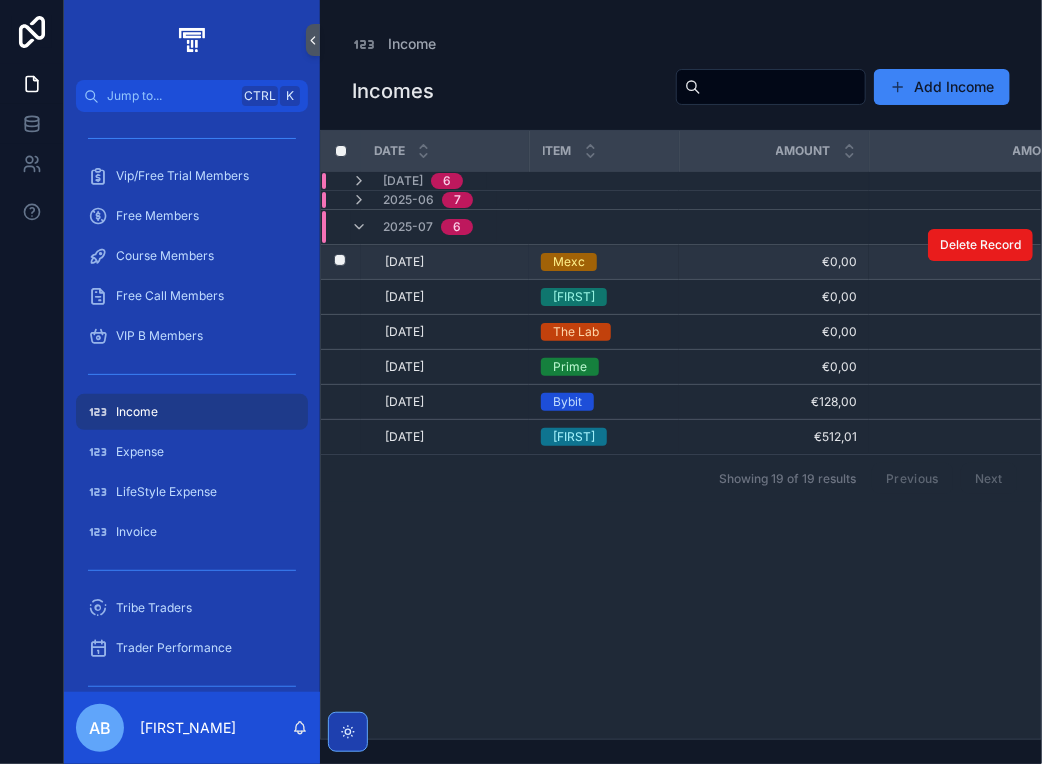 click on "€0,00" at bounding box center (774, 262) 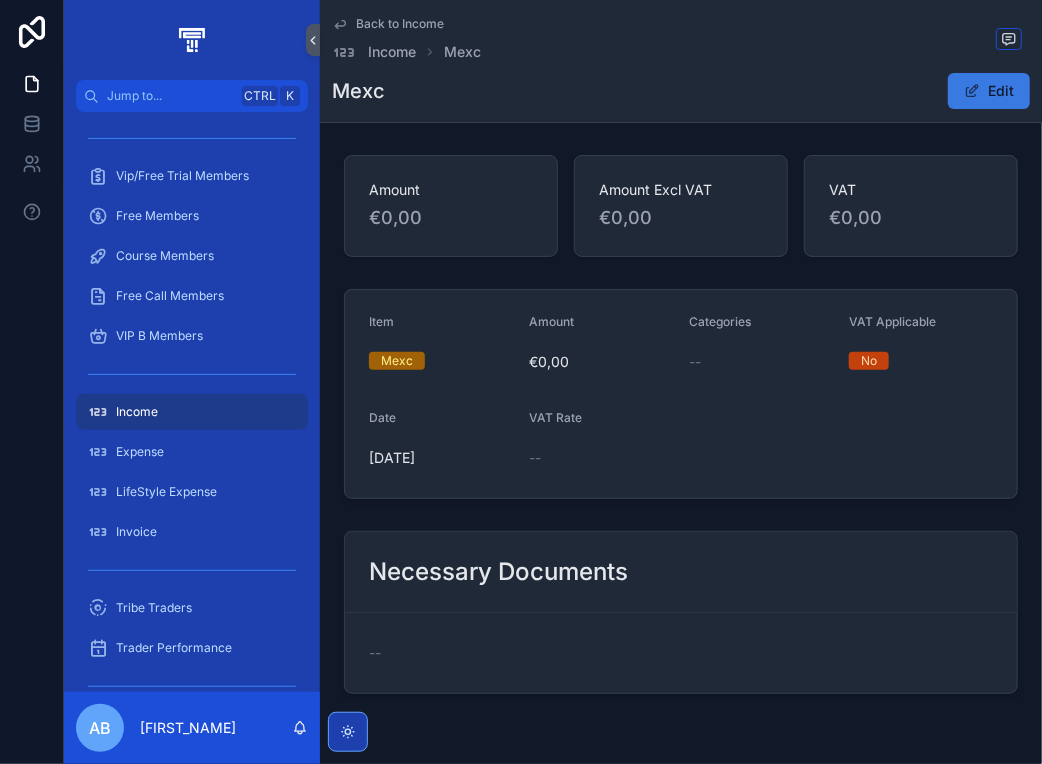 click on "Edit" at bounding box center (989, 91) 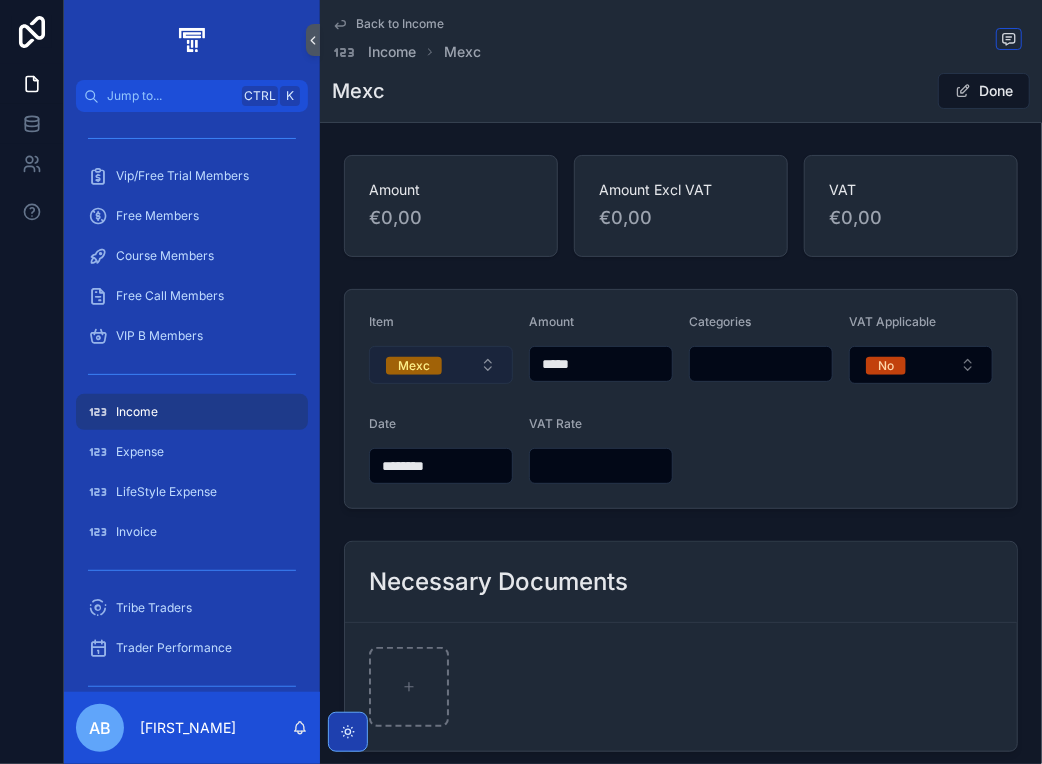 drag, startPoint x: 600, startPoint y: 359, endPoint x: 488, endPoint y: 372, distance: 112.75194 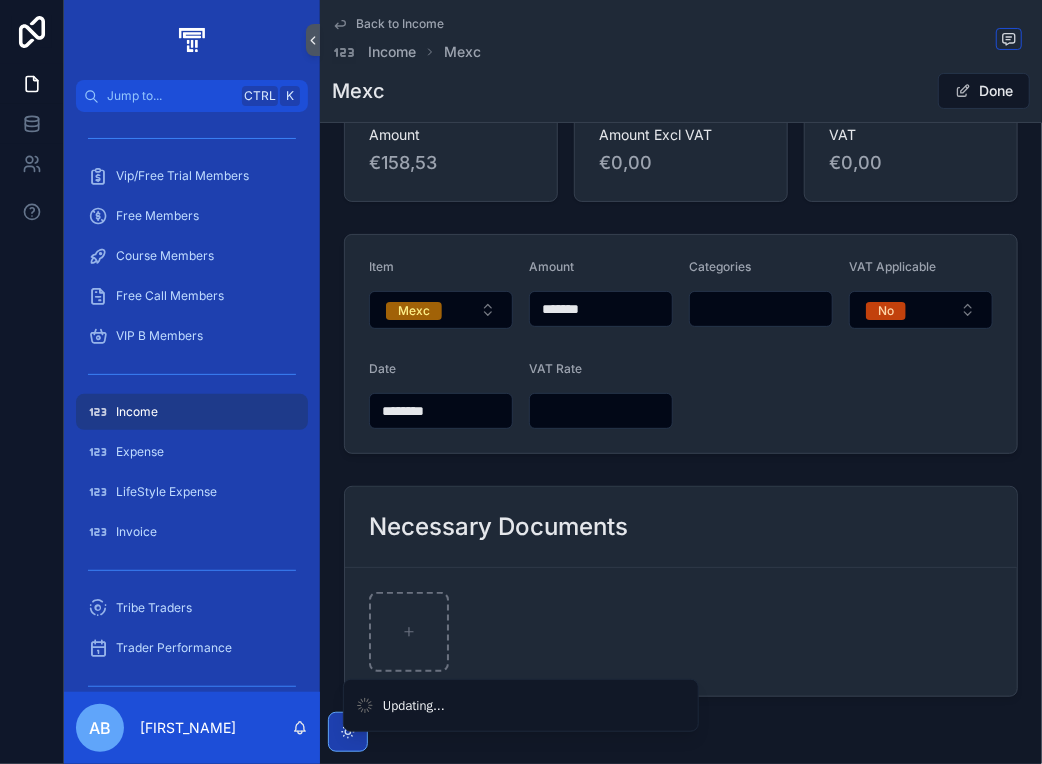 scroll, scrollTop: 0, scrollLeft: 0, axis: both 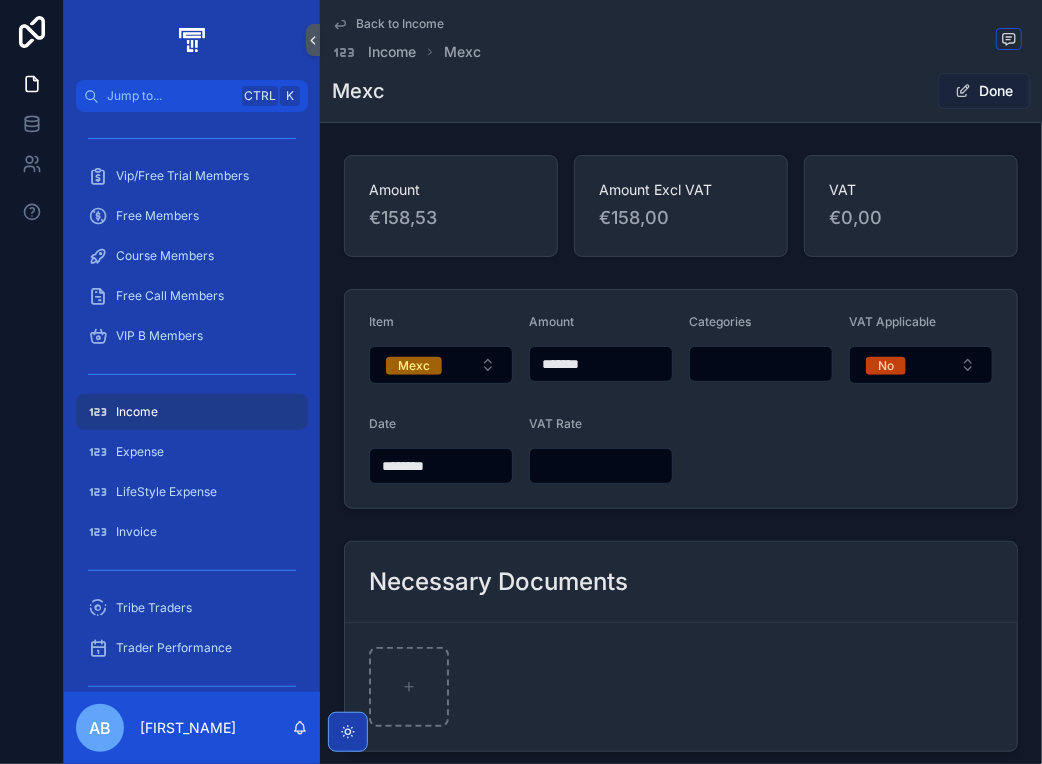 type on "*******" 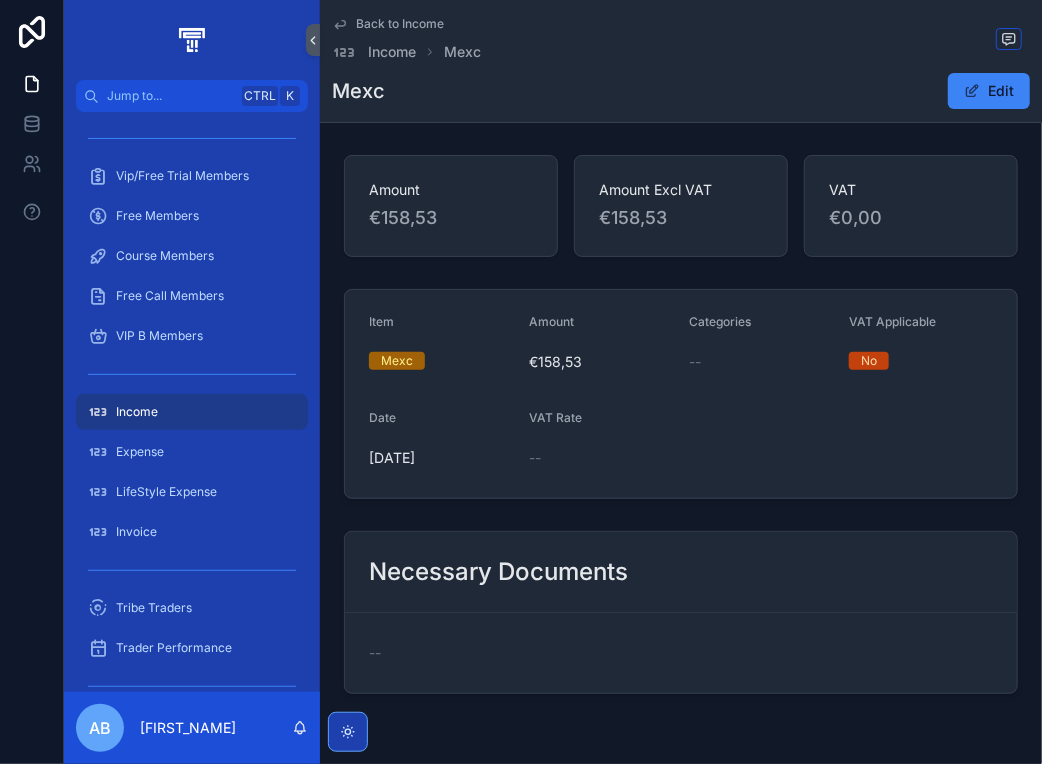 click on "Back to Income" at bounding box center [400, 24] 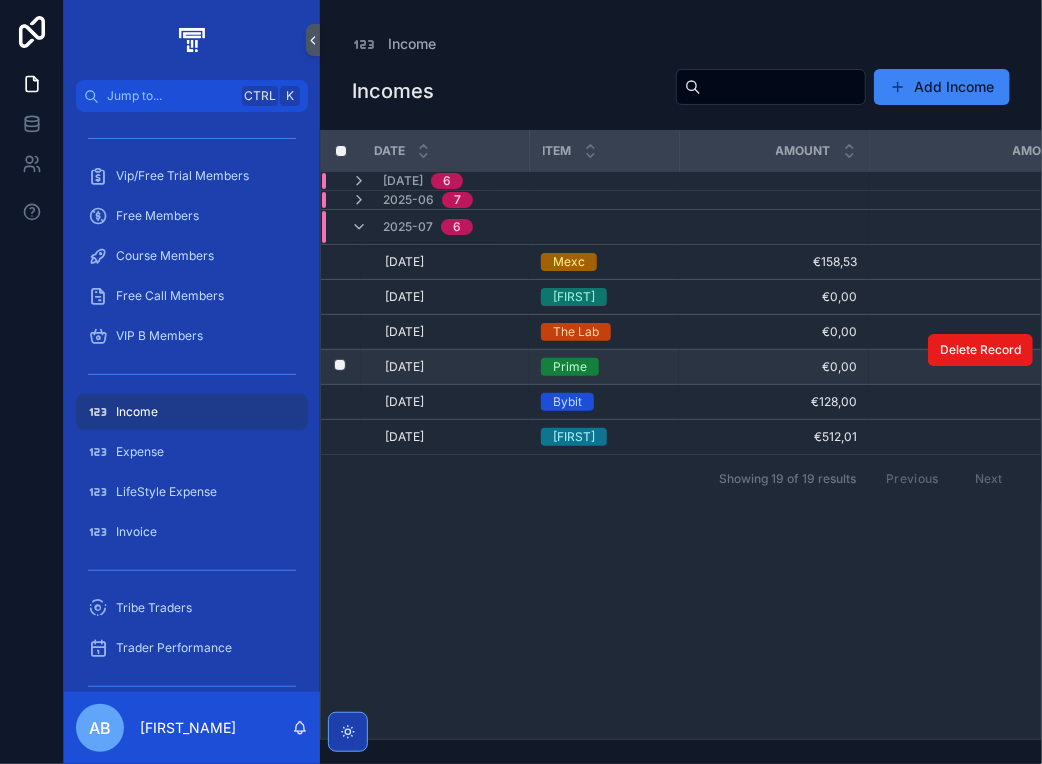 click on "[DATE] [DATE]" at bounding box center [445, 367] 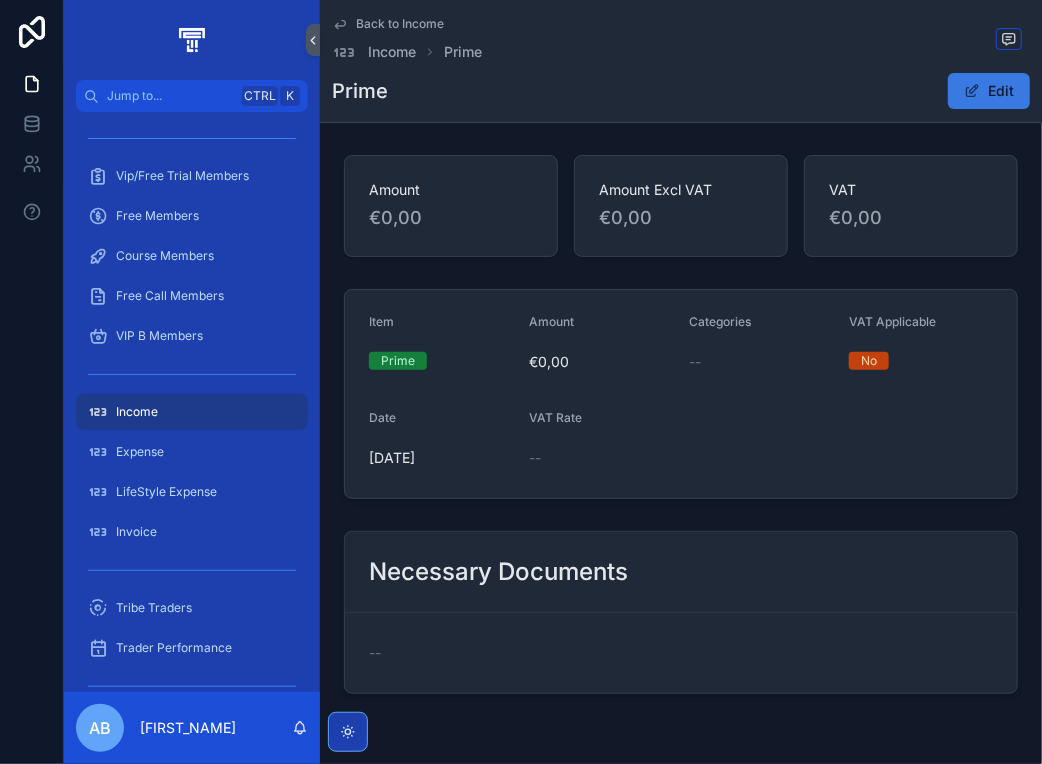 click on "Edit" at bounding box center (989, 91) 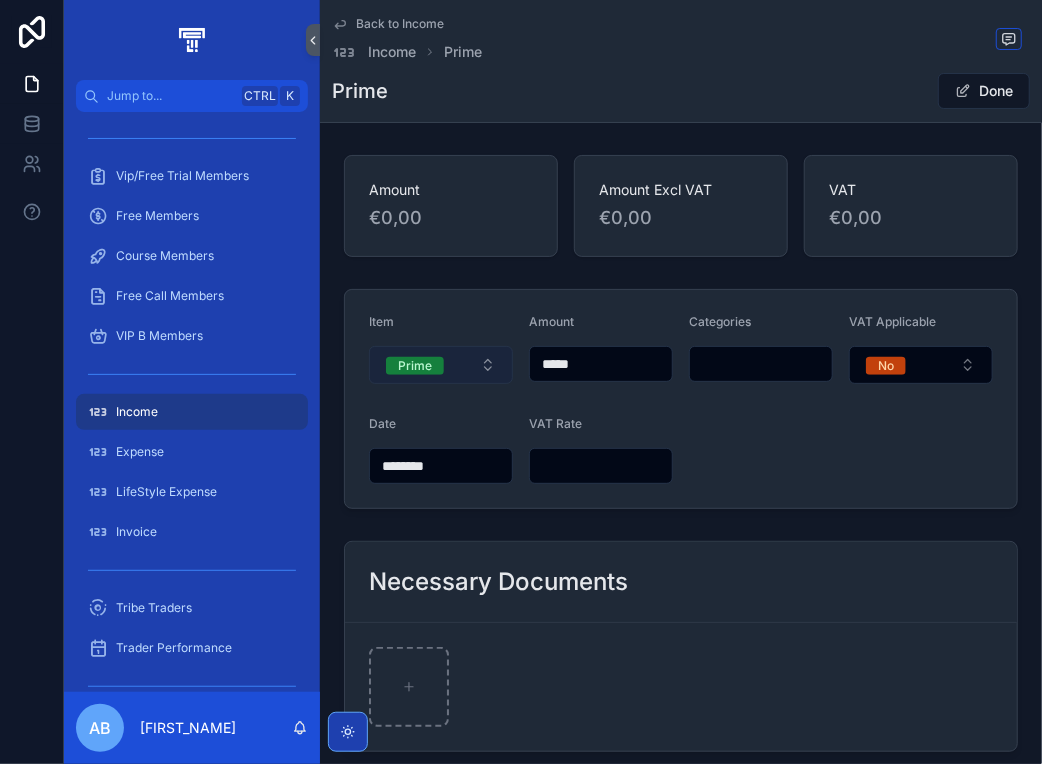 click on "Item Prime Amount ***** Categories VAT Applicable No Date ******** VAT Rate" at bounding box center [681, 399] 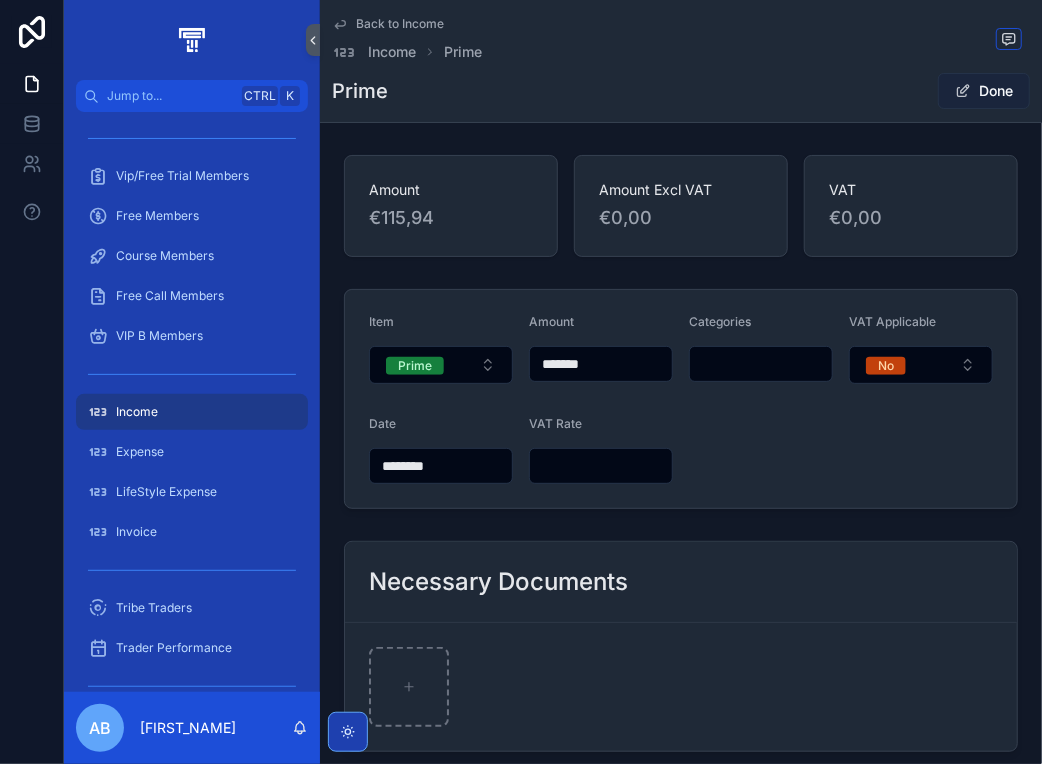 type on "*******" 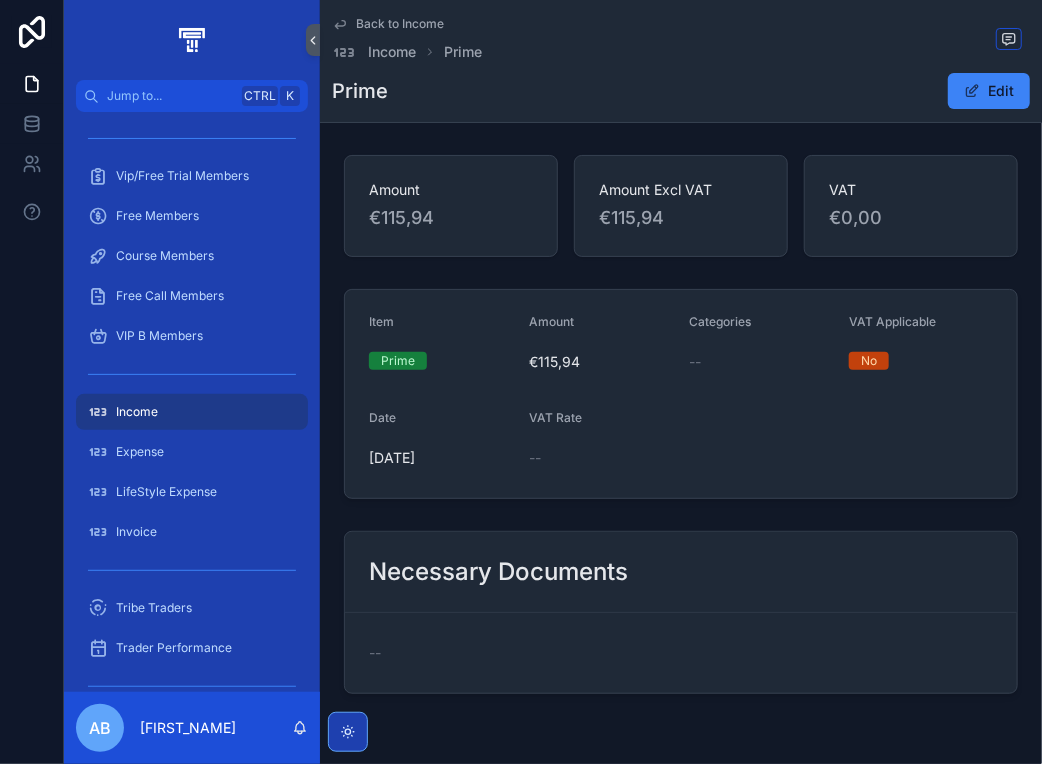 click on "Back to Income" at bounding box center [400, 24] 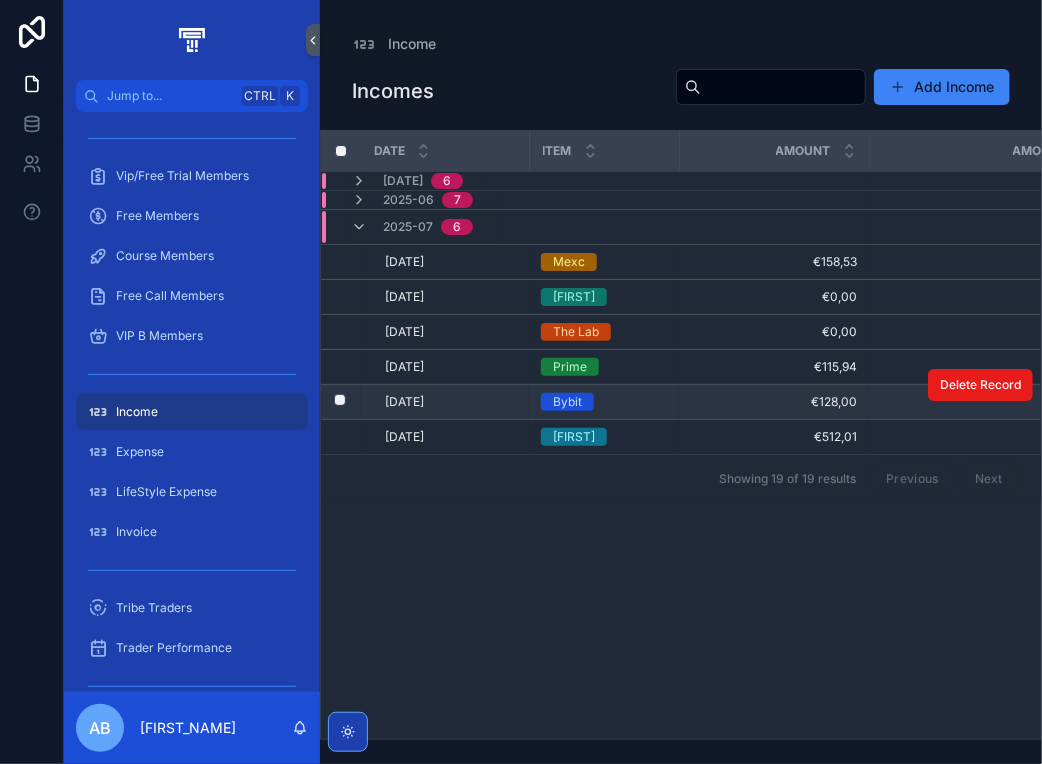 click on "€128,00" at bounding box center [774, 402] 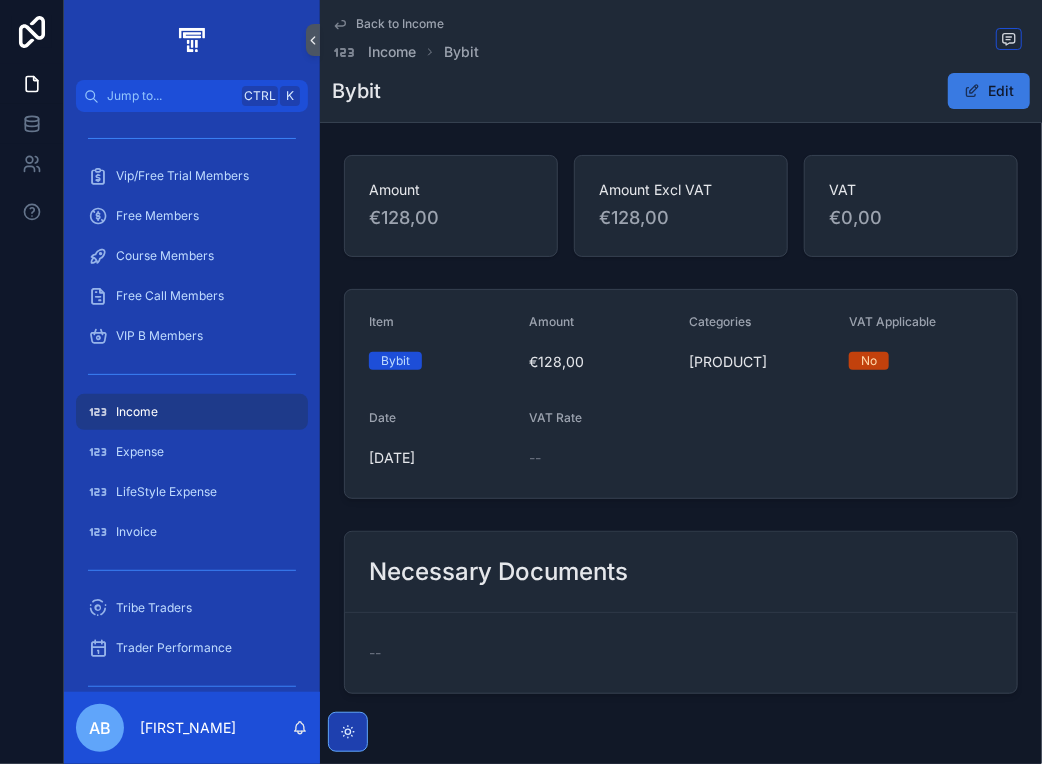 click on "Edit" at bounding box center (989, 91) 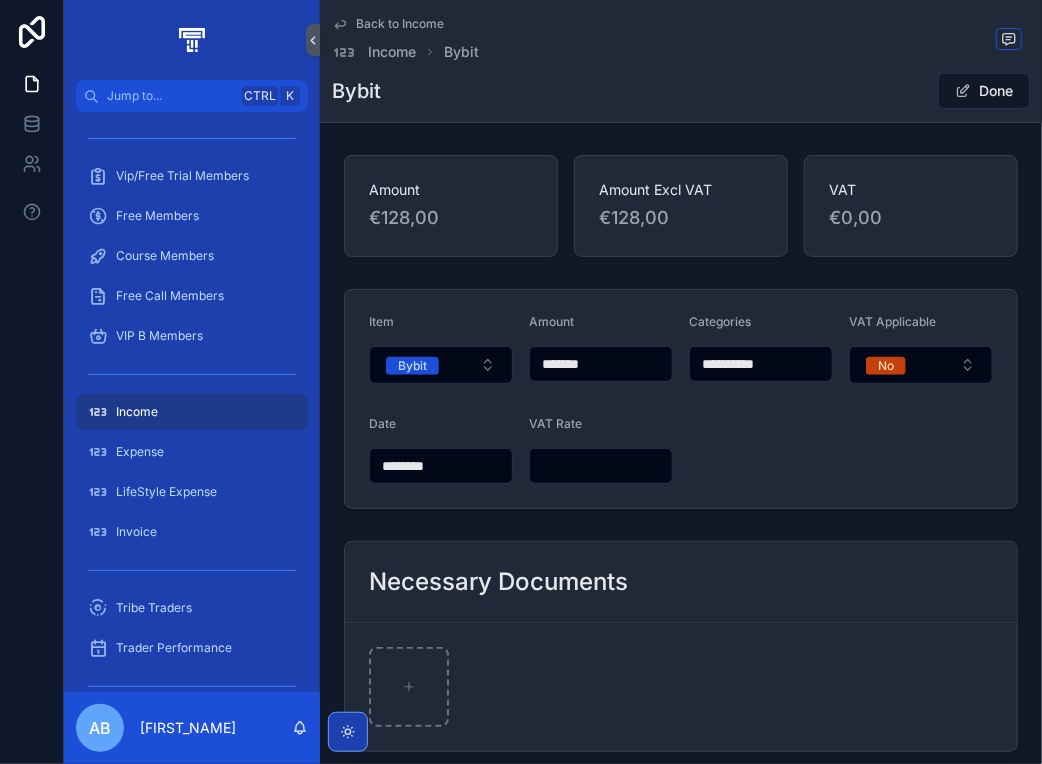 drag, startPoint x: 603, startPoint y: 363, endPoint x: 516, endPoint y: 375, distance: 87.823685 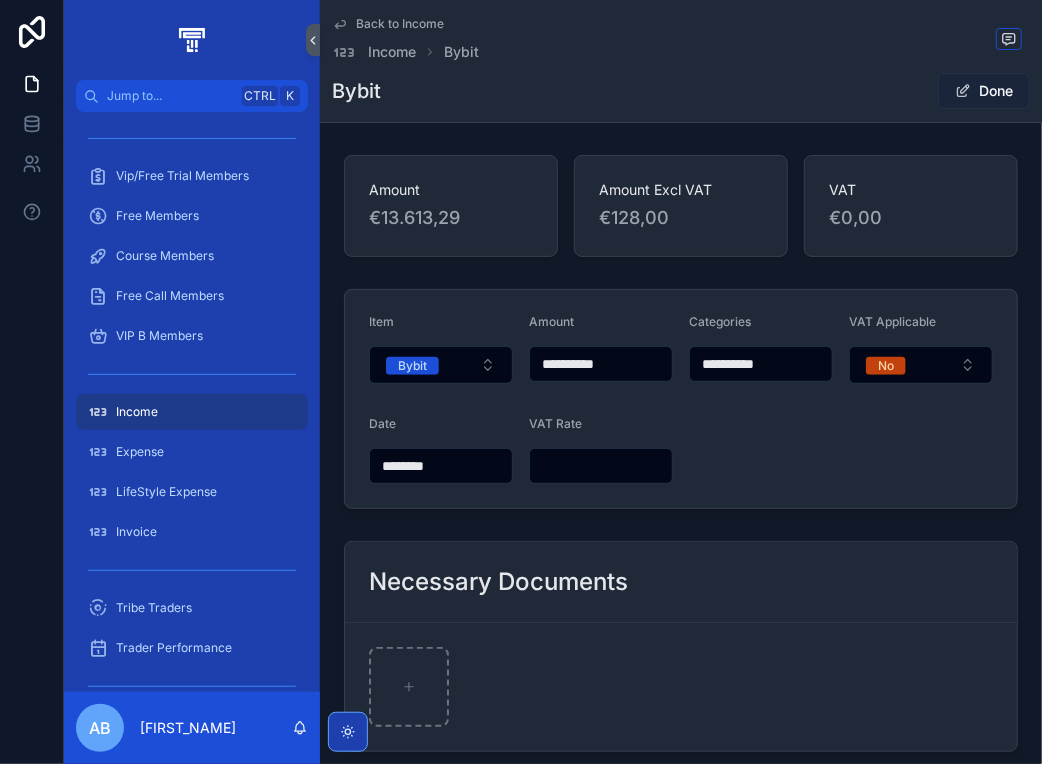 type on "**********" 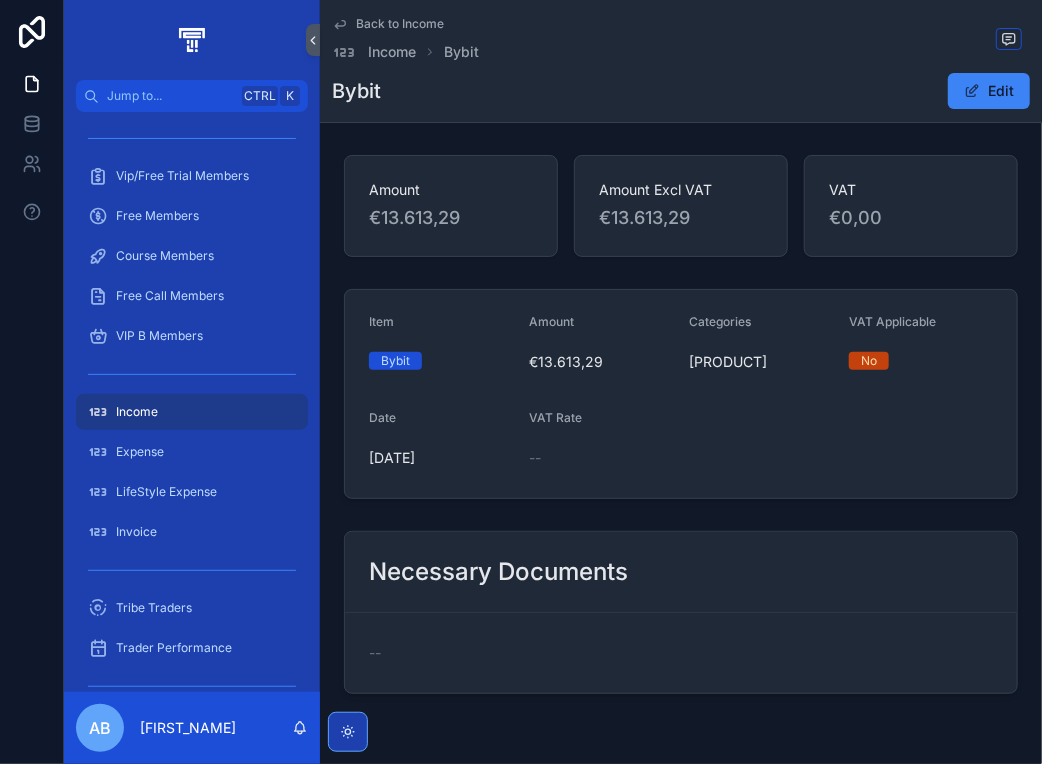 click on "Back to Income" at bounding box center [400, 24] 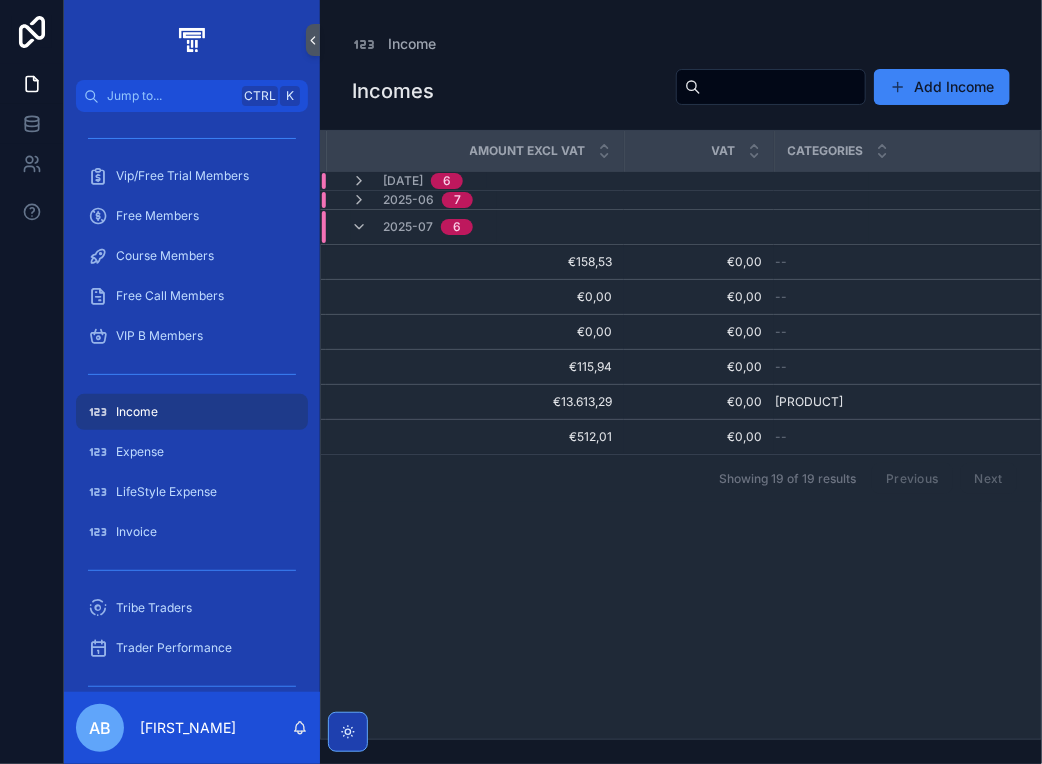 scroll, scrollTop: 0, scrollLeft: 0, axis: both 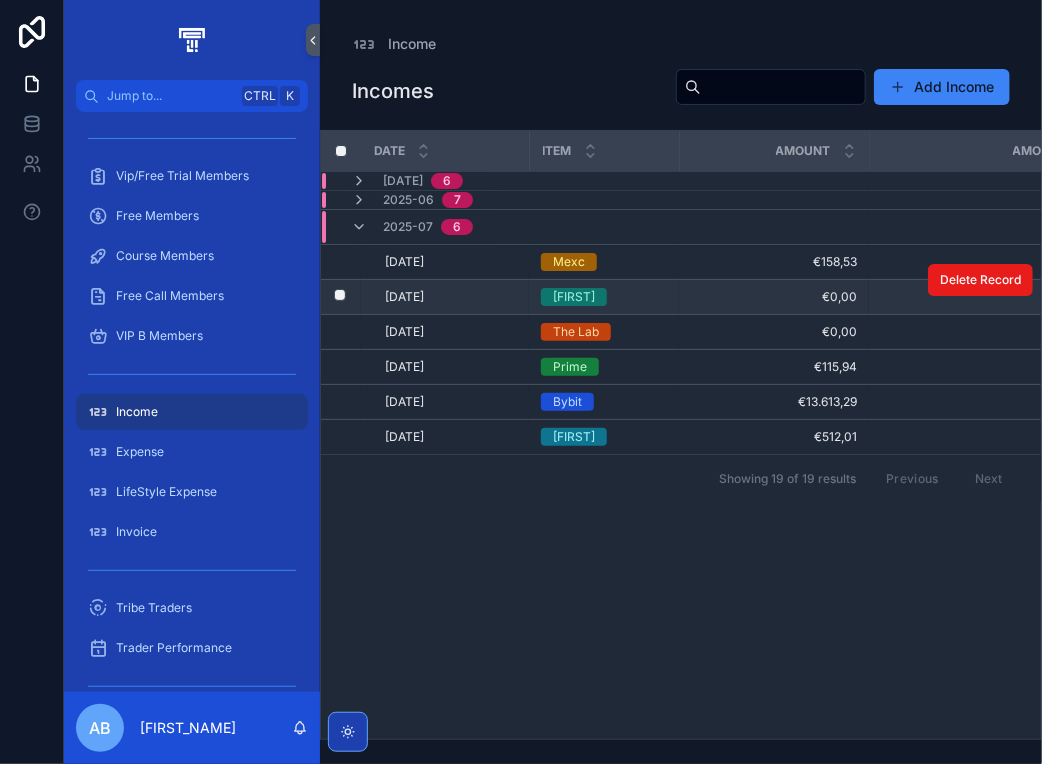 click on "[FIRST]" at bounding box center [604, 297] 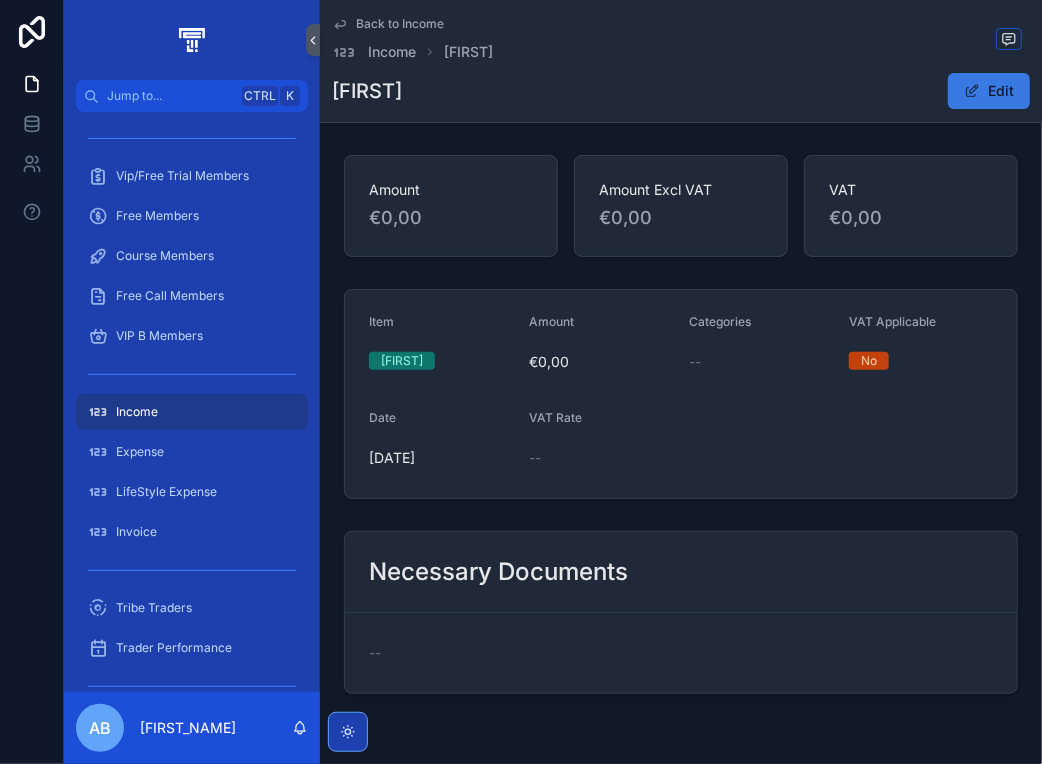 click on "Edit" at bounding box center (989, 91) 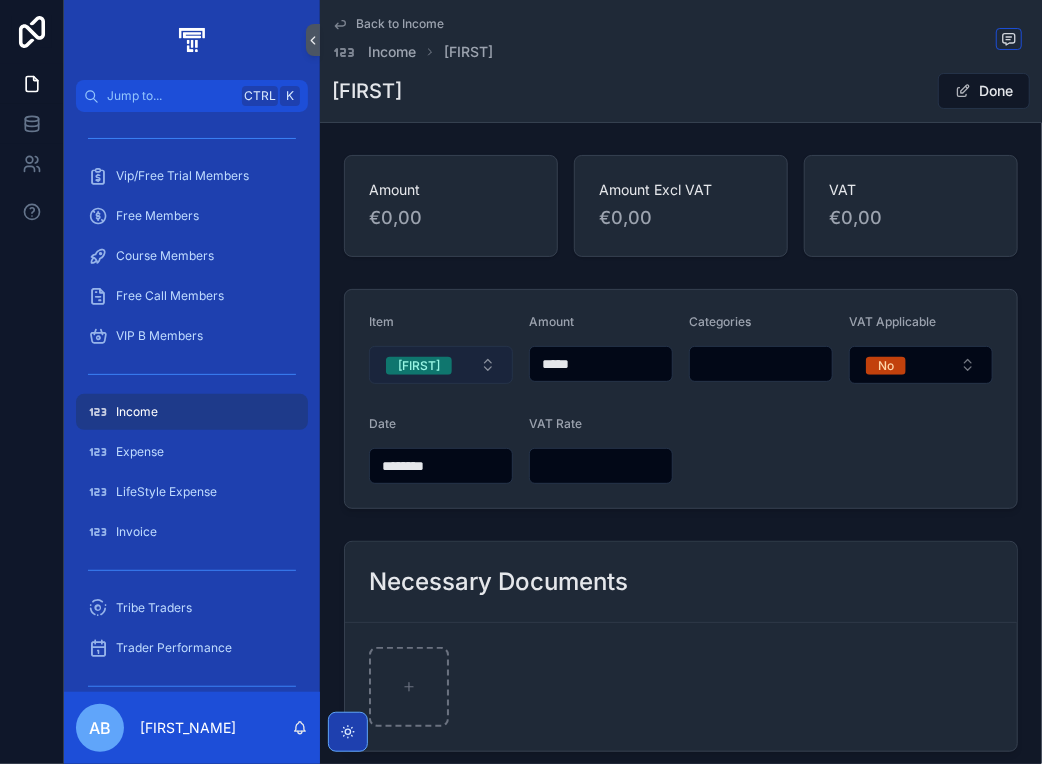 drag, startPoint x: 596, startPoint y: 361, endPoint x: 478, endPoint y: 372, distance: 118.511604 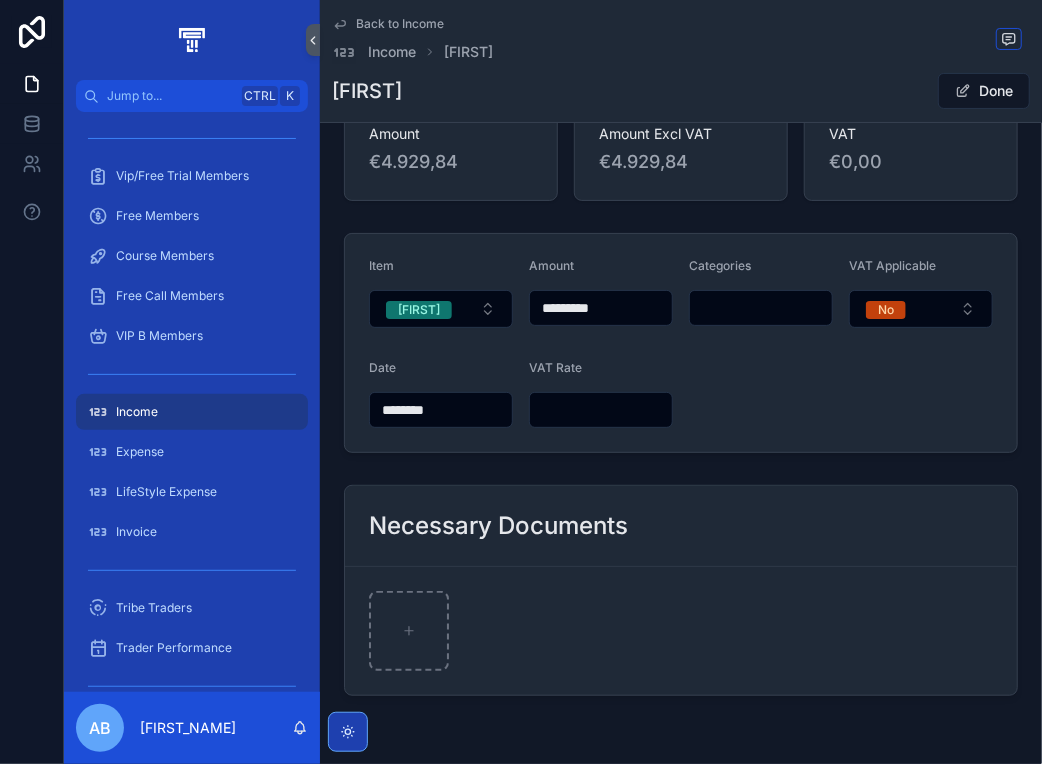scroll, scrollTop: 0, scrollLeft: 0, axis: both 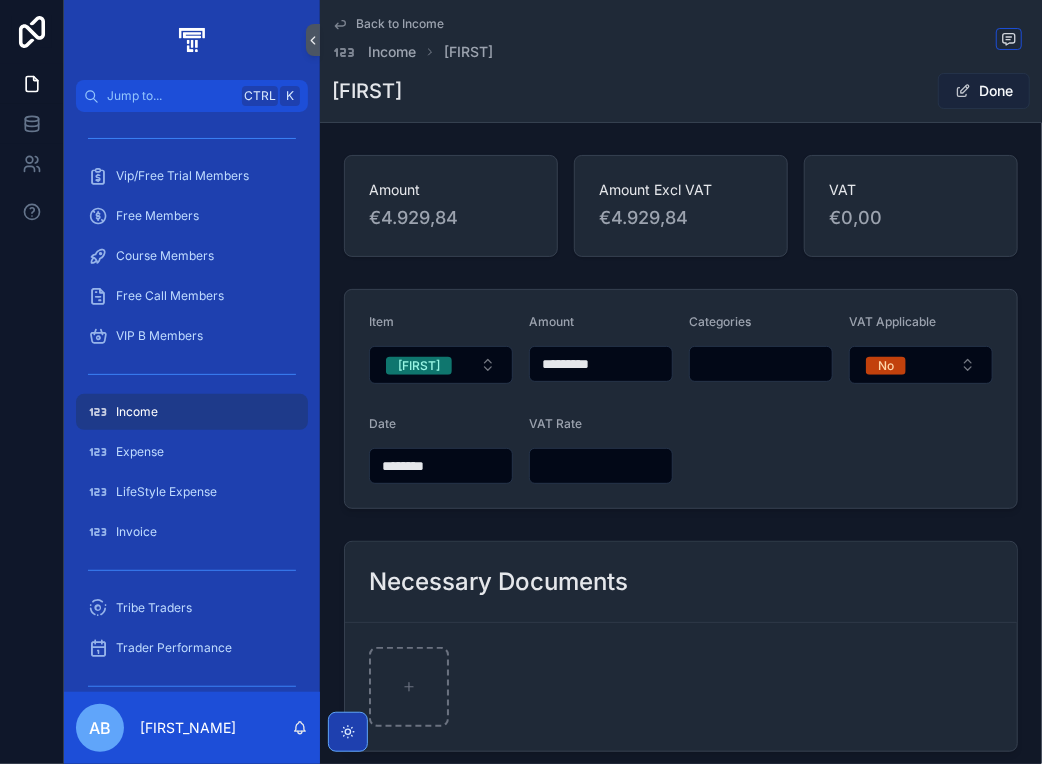 type on "*********" 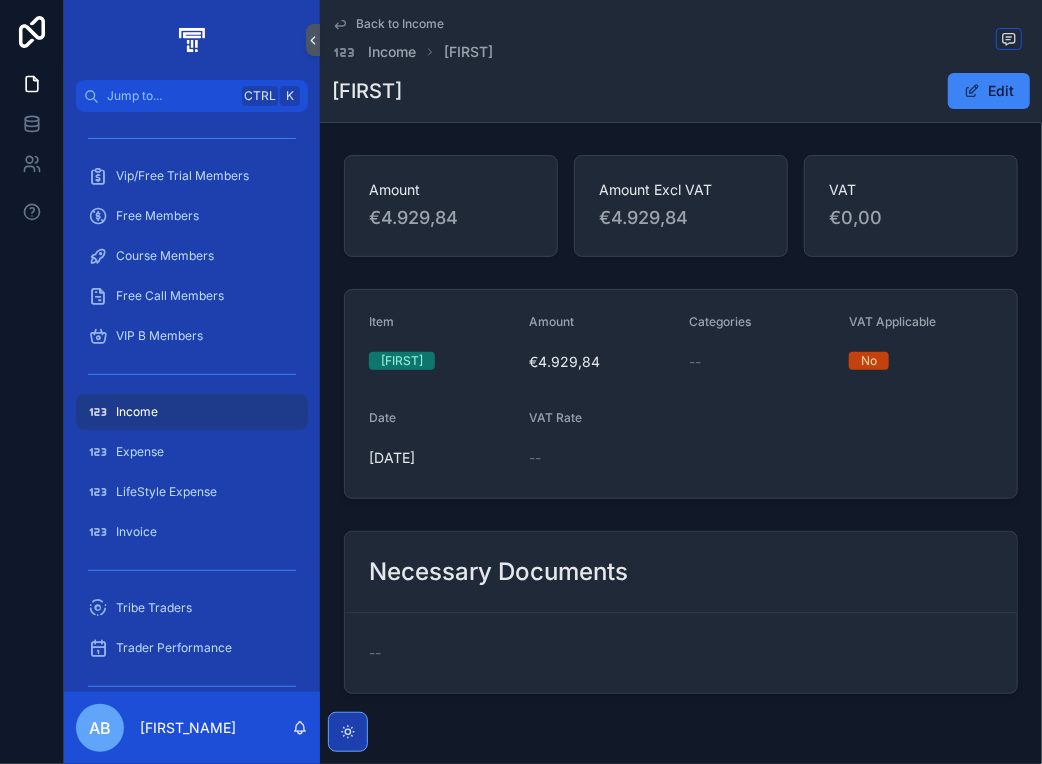 click on "Back to Income" at bounding box center (400, 24) 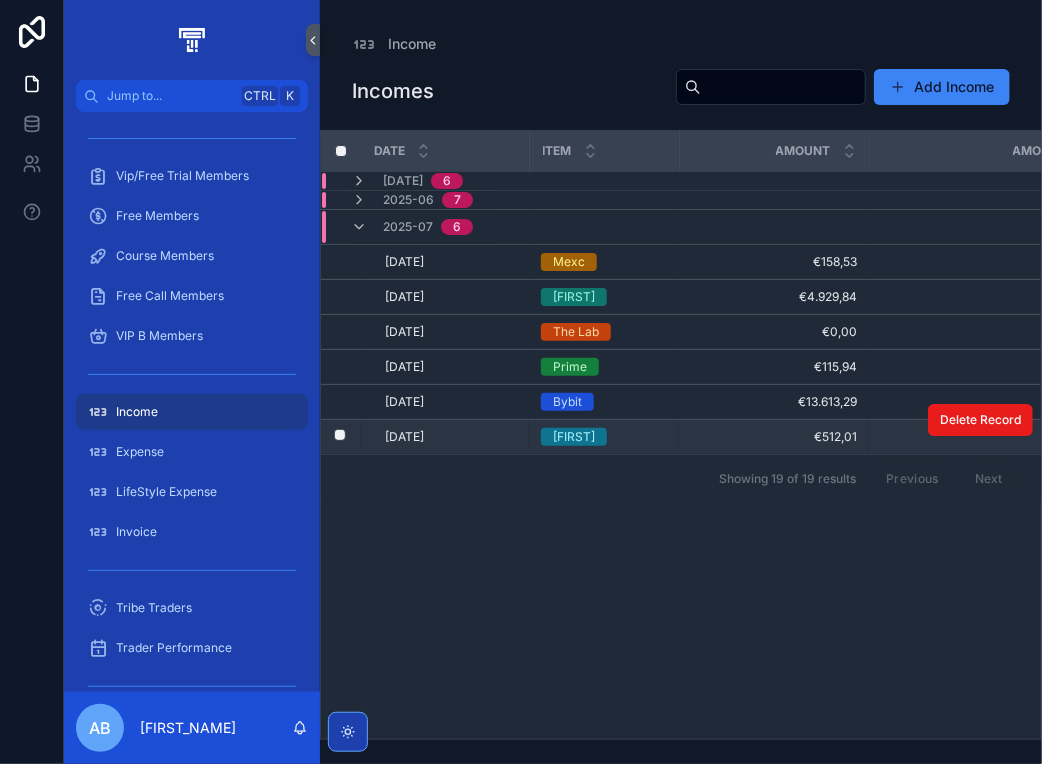 click on "[FIRST]" at bounding box center (604, 437) 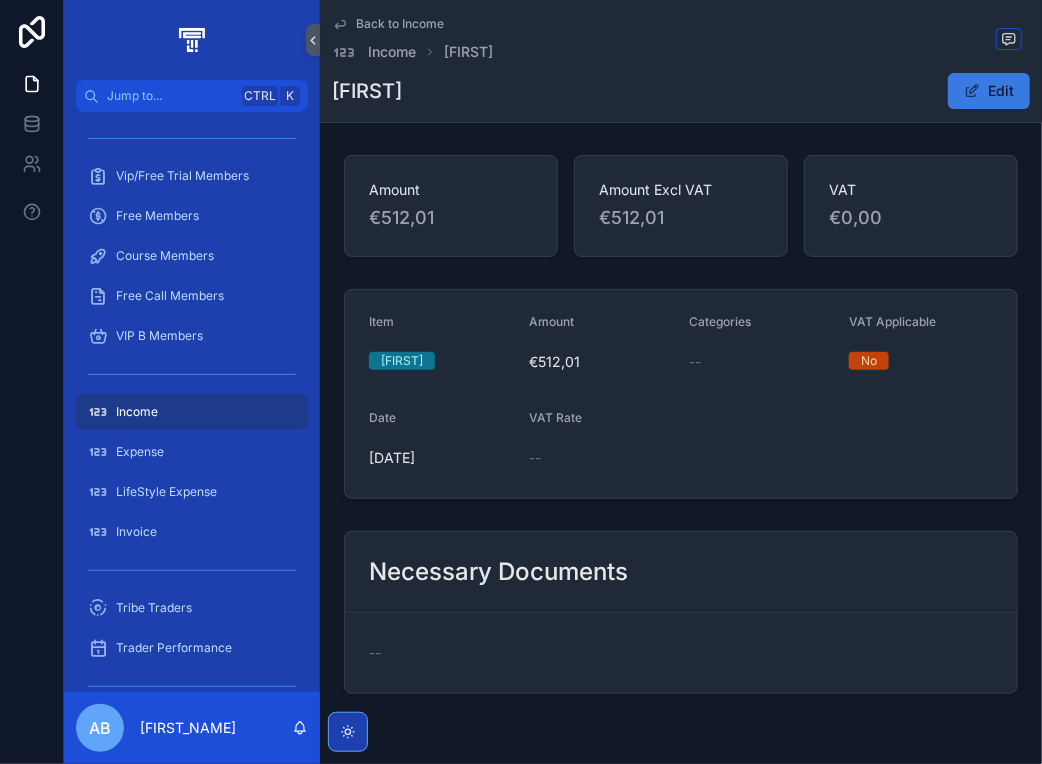 click on "Edit" at bounding box center [989, 91] 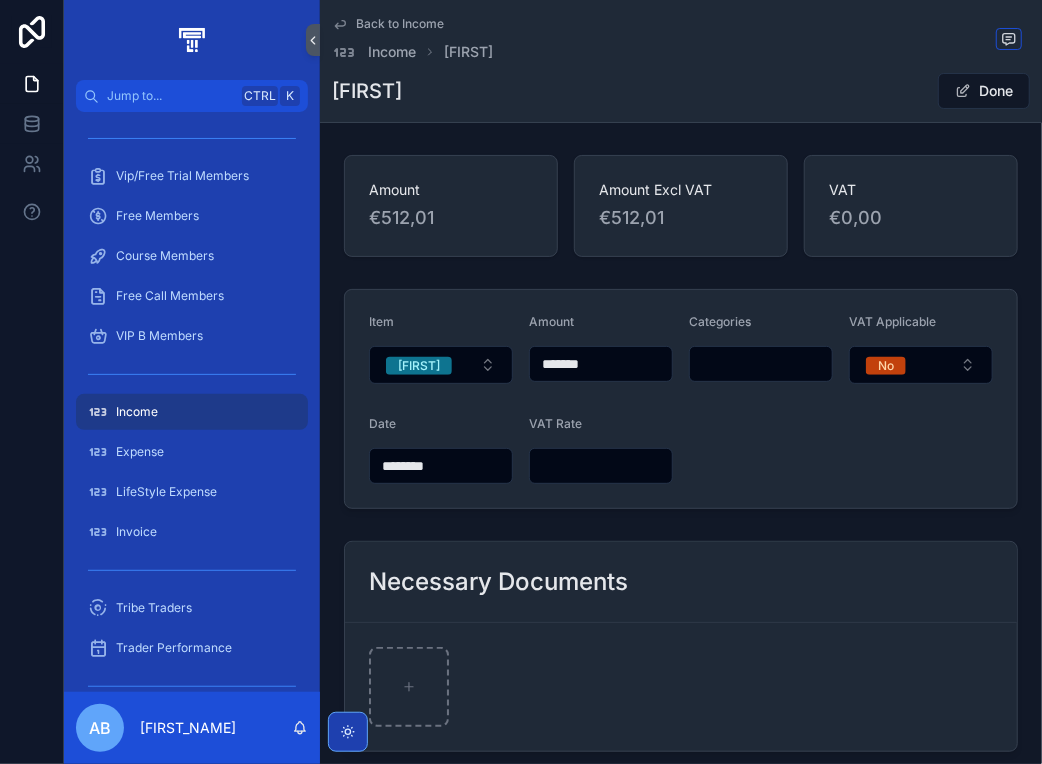 drag, startPoint x: 620, startPoint y: 362, endPoint x: 480, endPoint y: 389, distance: 142.5798 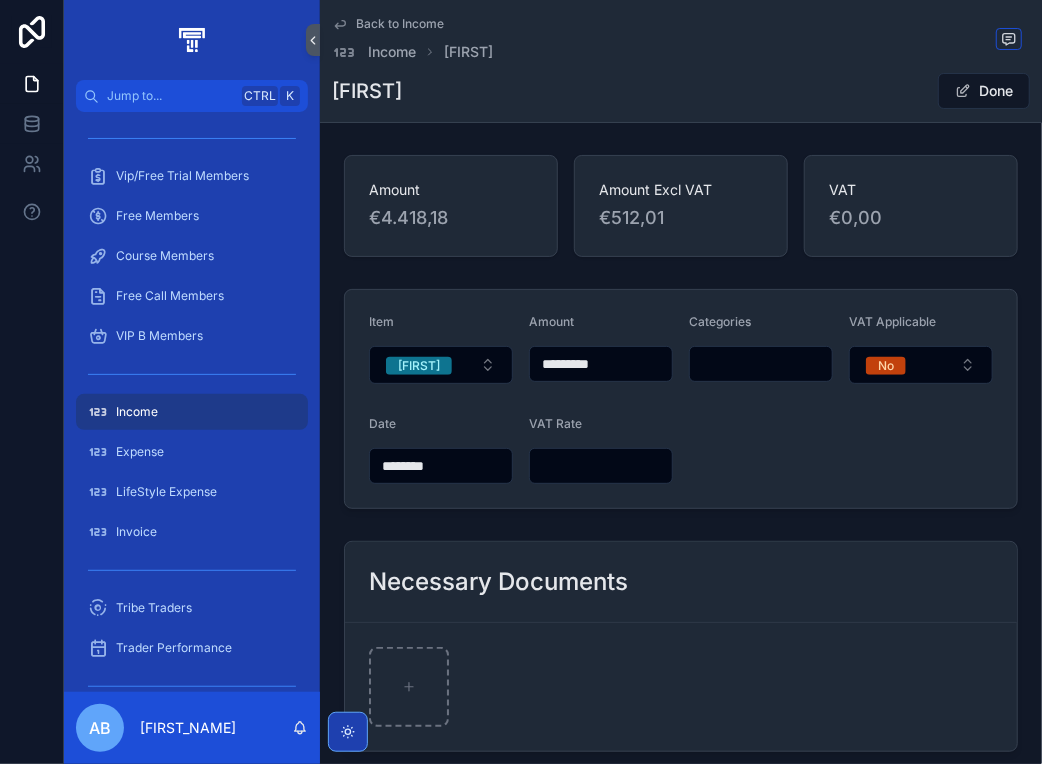 type on "*********" 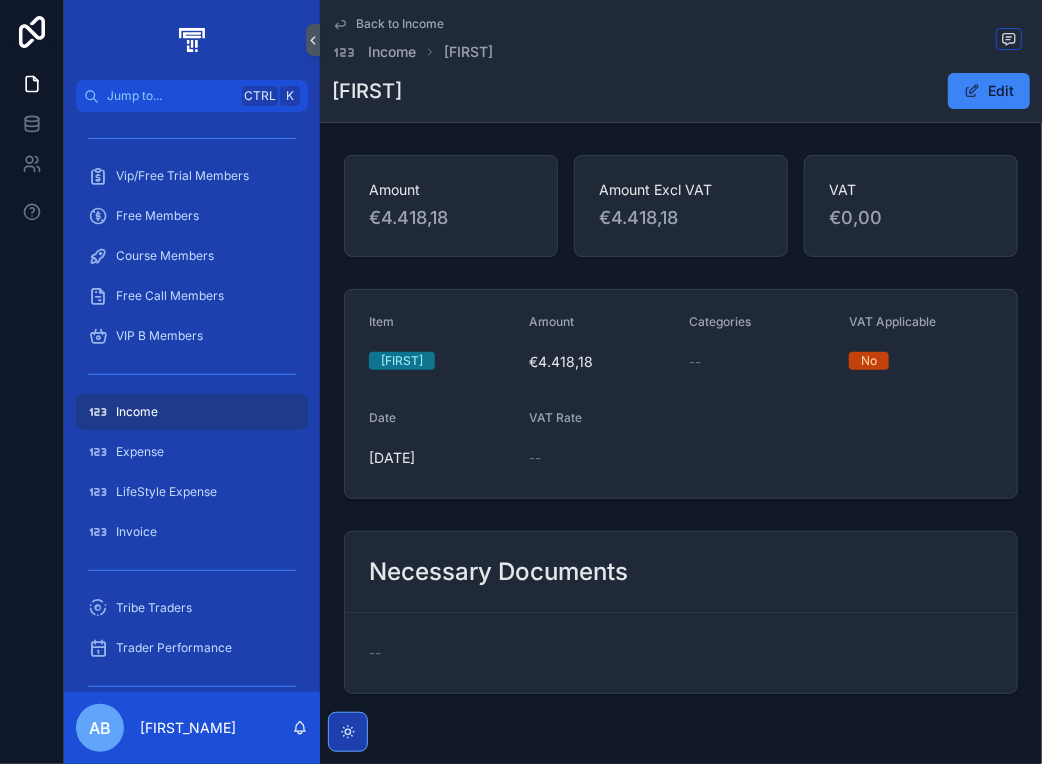 click on "Back to Income" at bounding box center [400, 24] 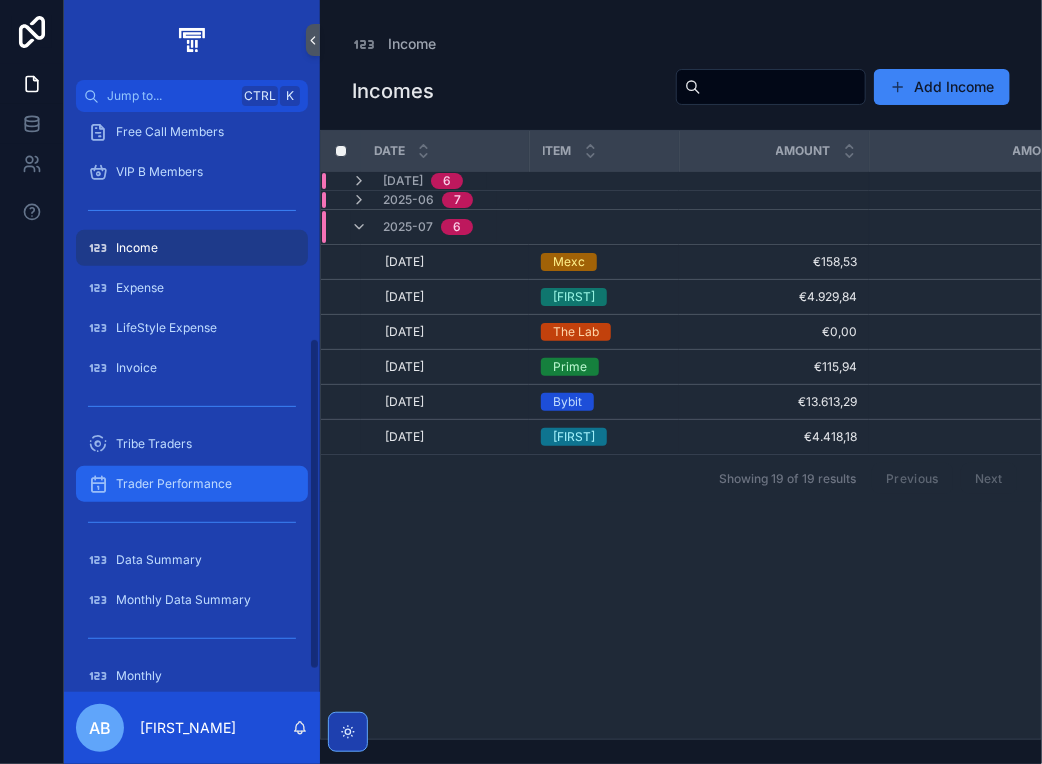 scroll, scrollTop: 400, scrollLeft: 0, axis: vertical 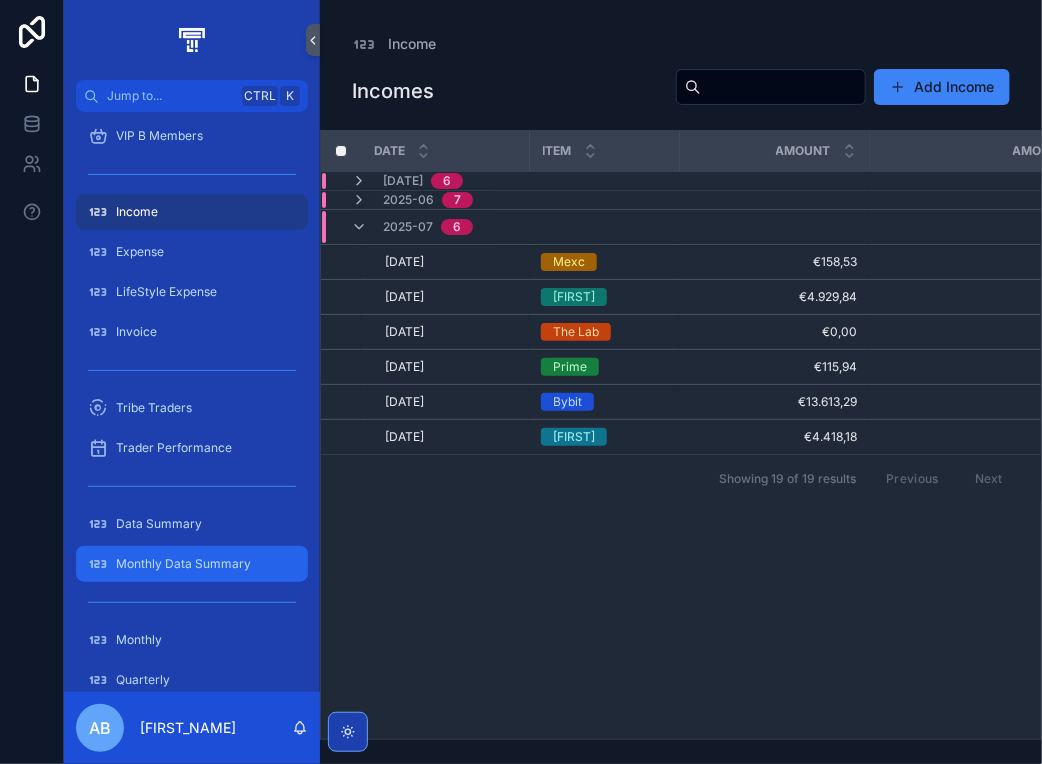 click on "Monthly Data Summary" at bounding box center [183, 564] 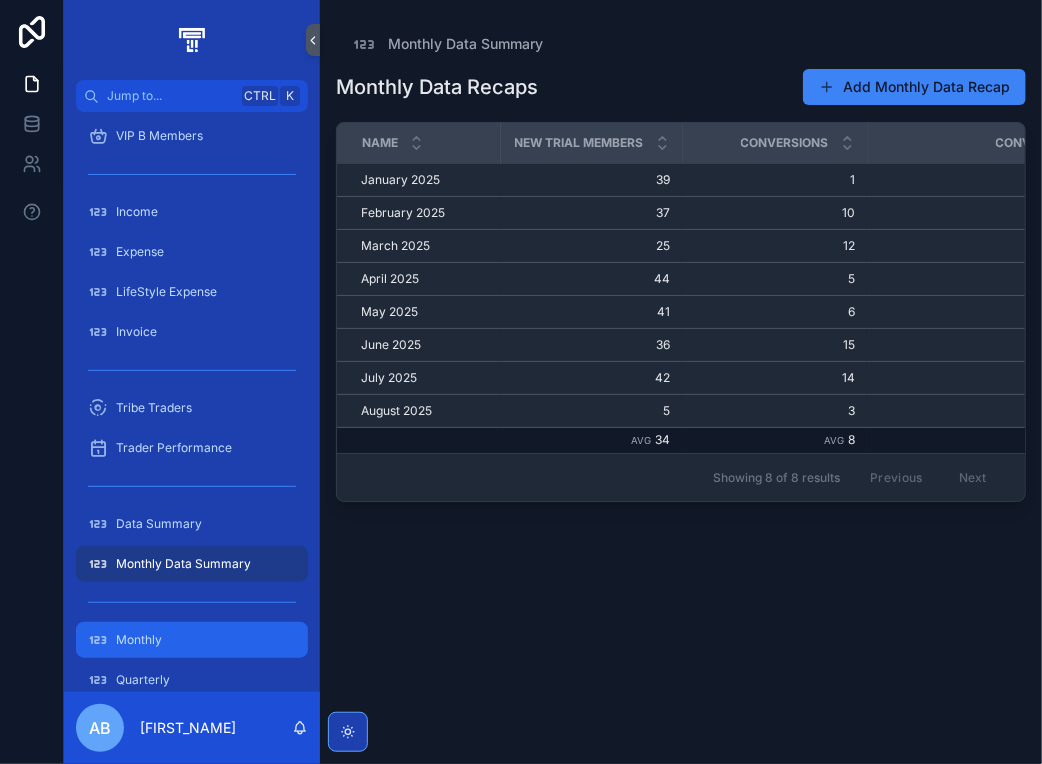 click on "Monthly" at bounding box center (192, 640) 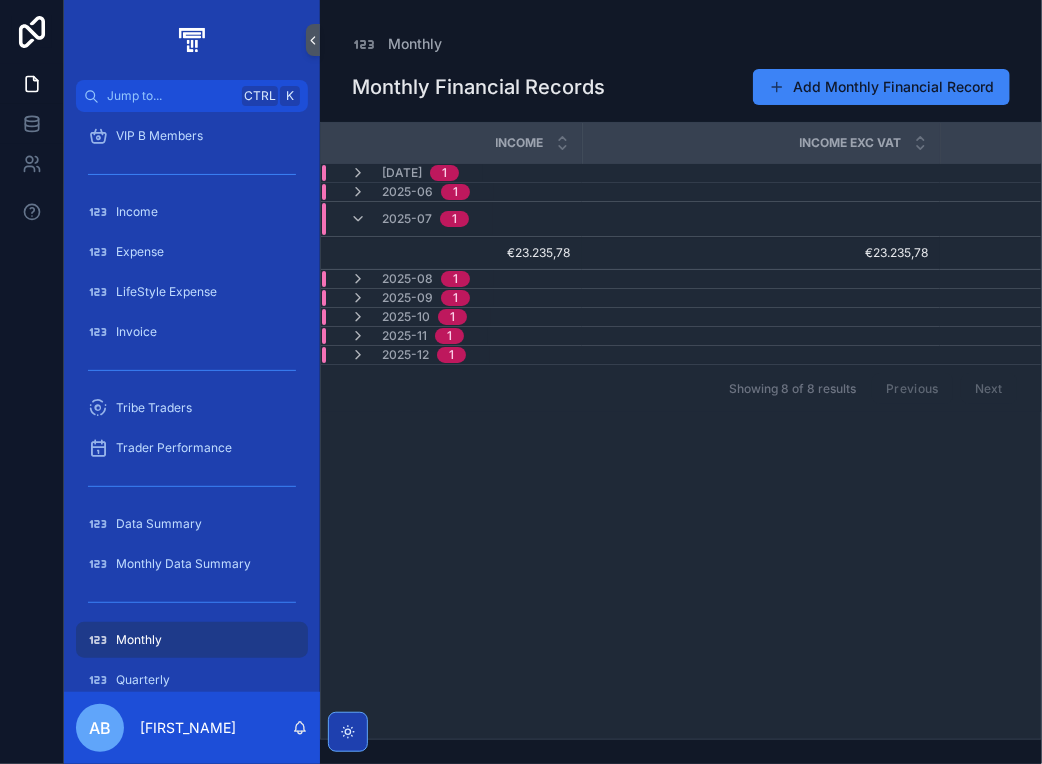 click on "2025-05 1" at bounding box center (410, 192) 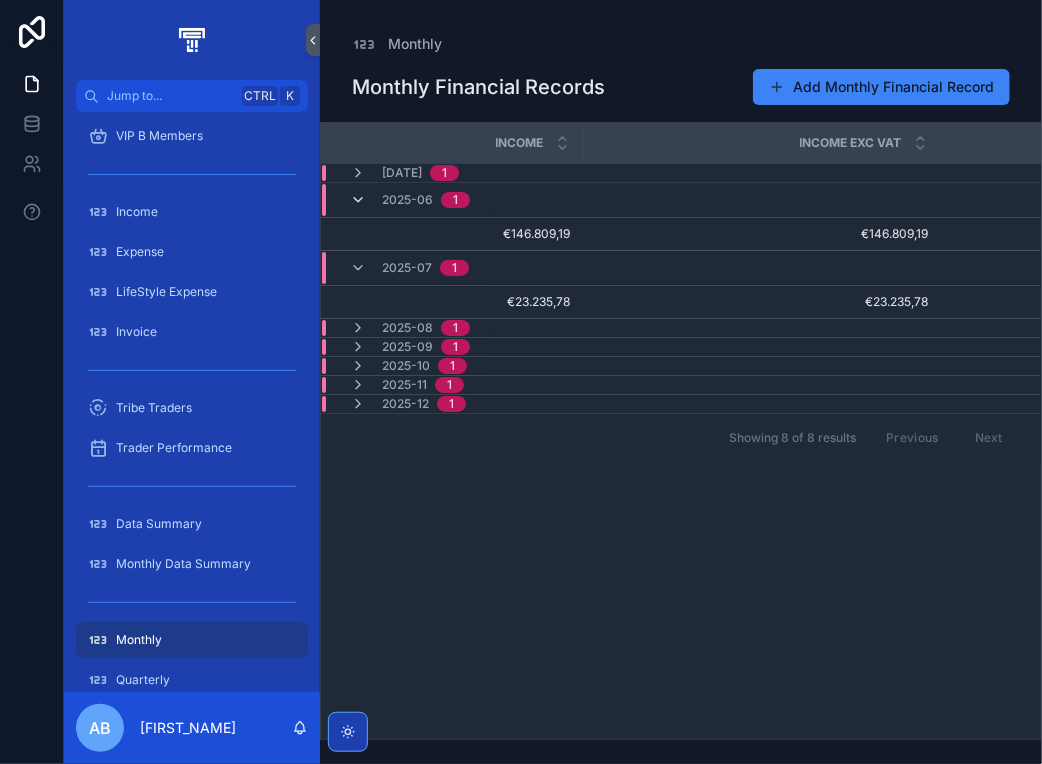 click at bounding box center (358, 200) 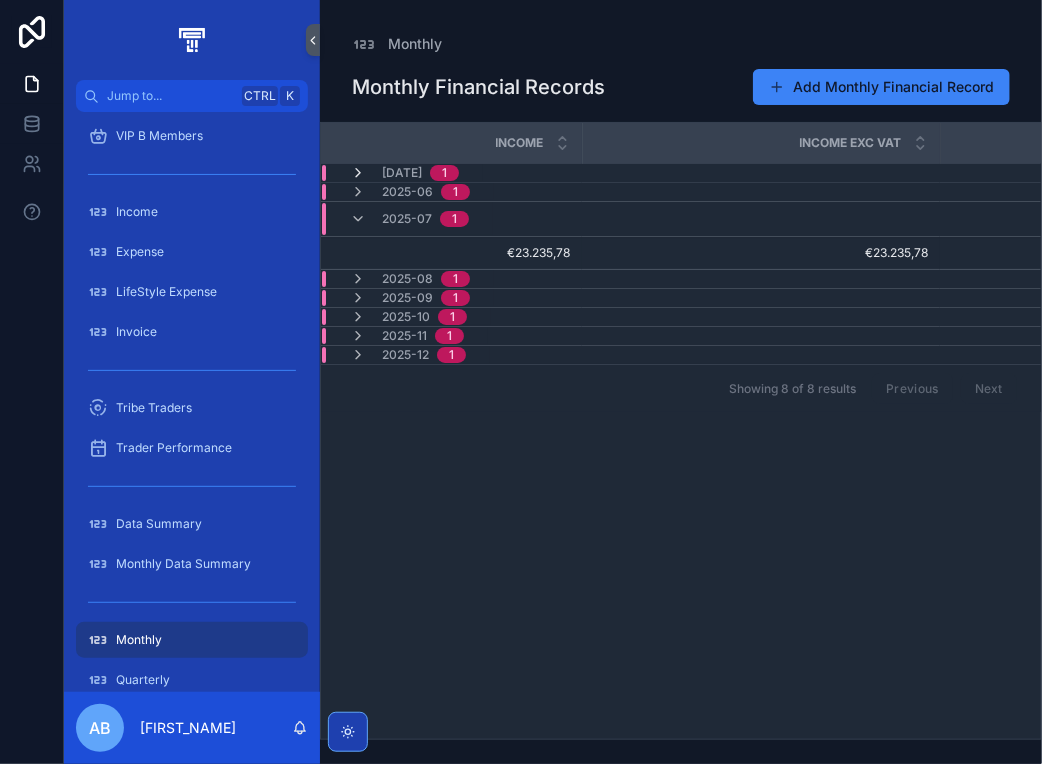 click at bounding box center (358, 173) 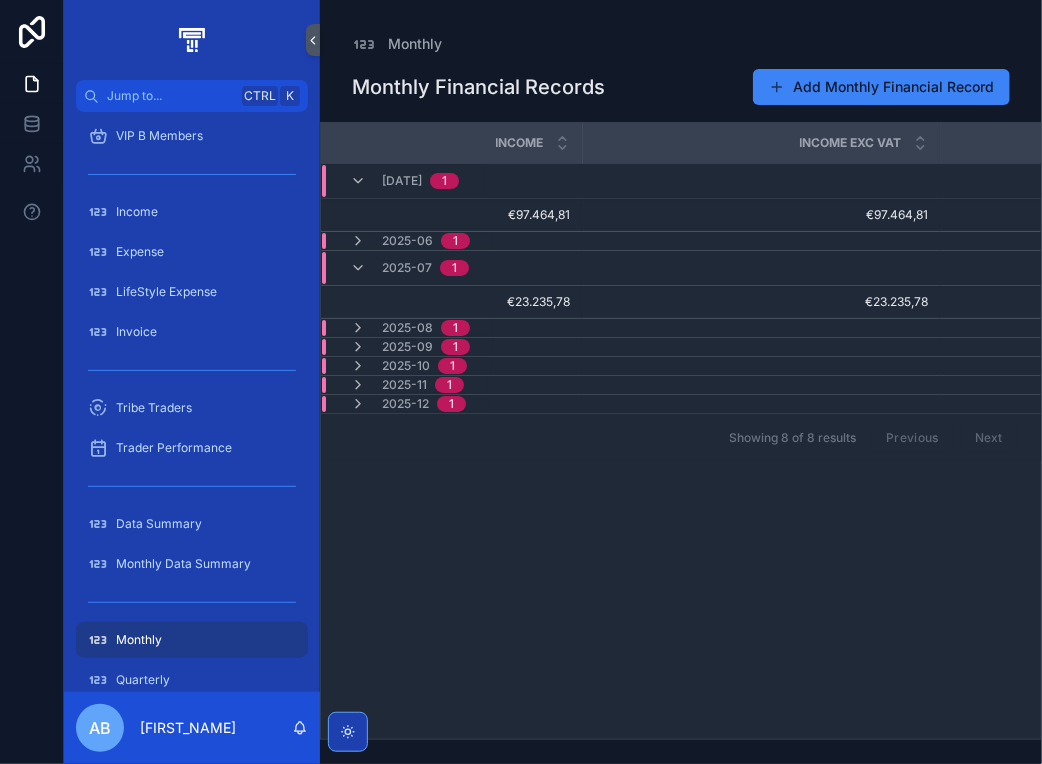 click on "2025-05 1" at bounding box center (404, 181) 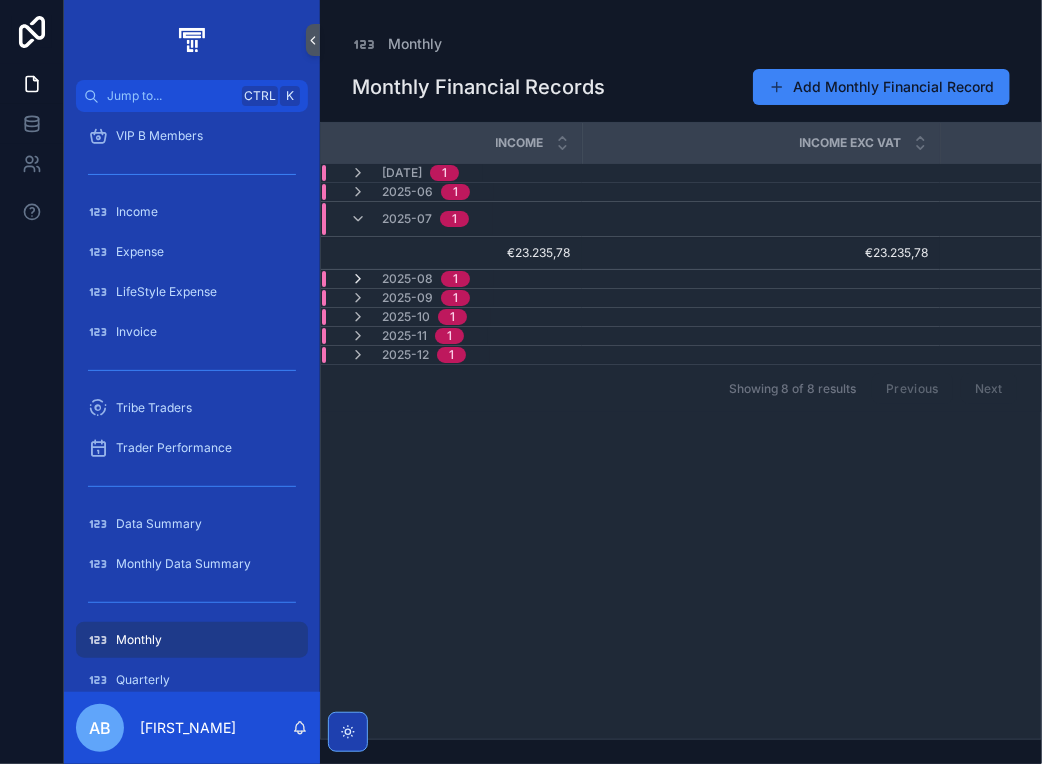 click at bounding box center [358, 279] 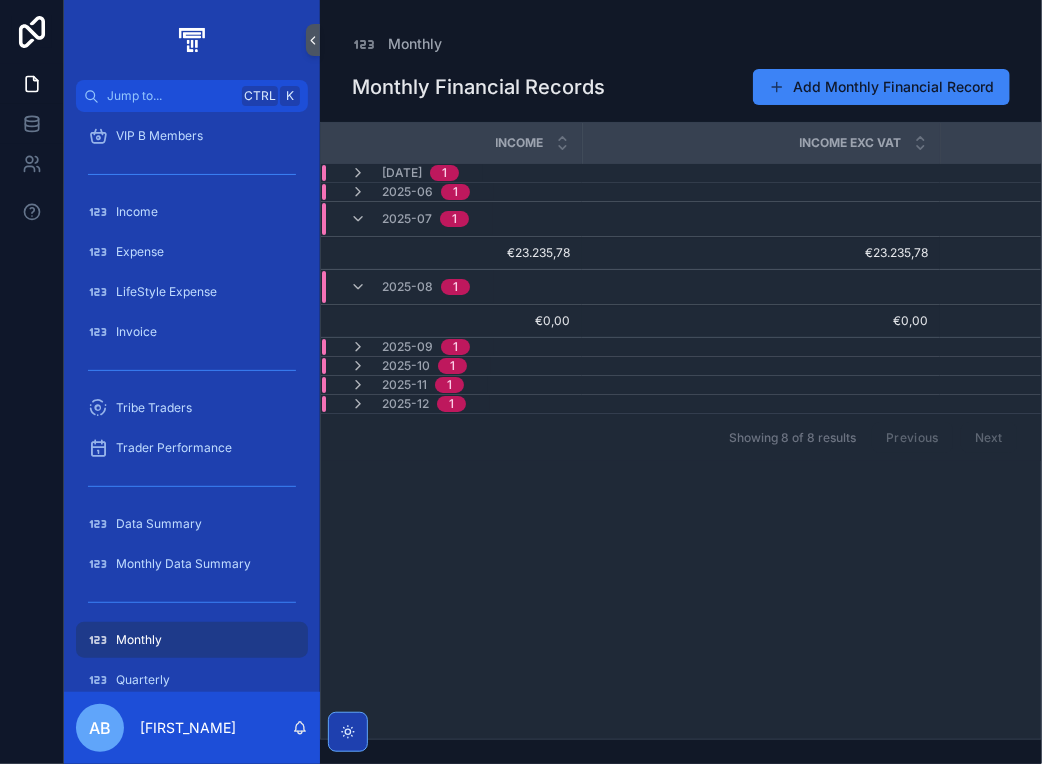 click on "2025-08 1" at bounding box center (410, 287) 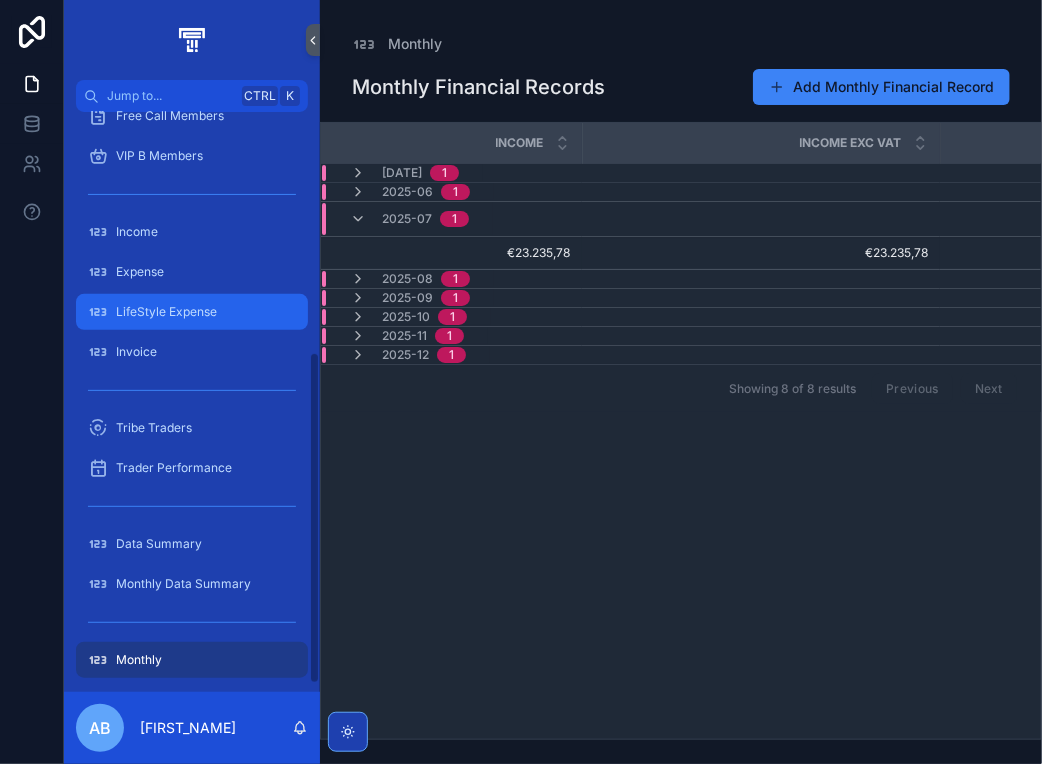 scroll, scrollTop: 332, scrollLeft: 0, axis: vertical 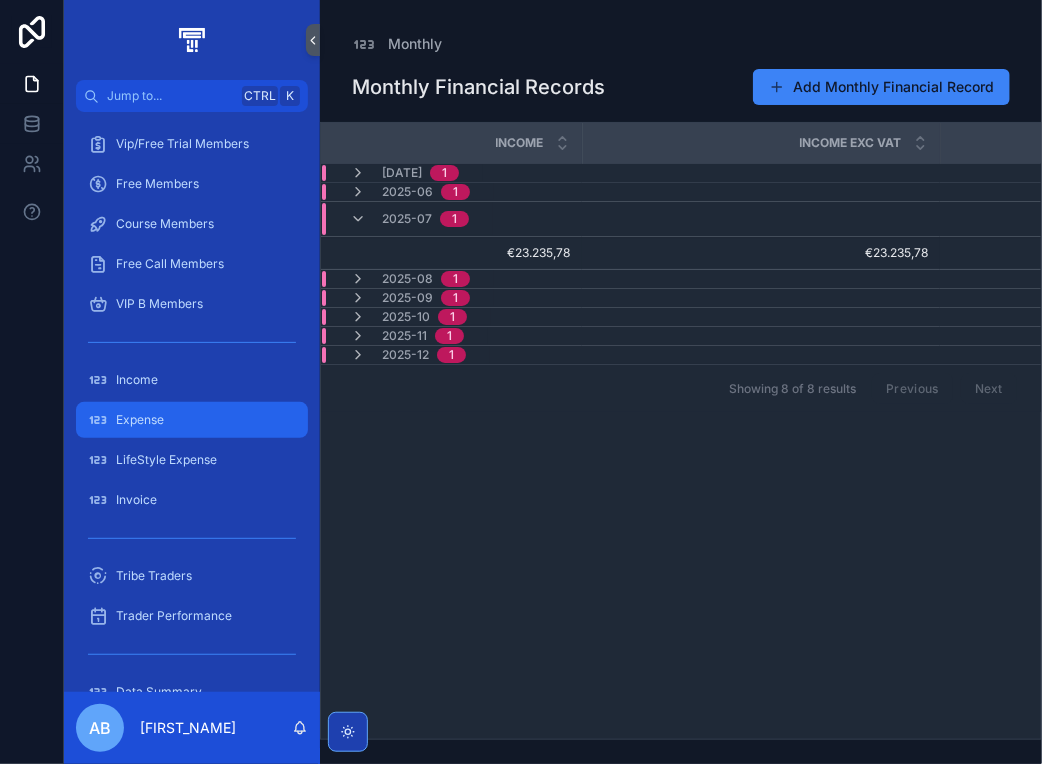 click on "Expense" at bounding box center (192, 420) 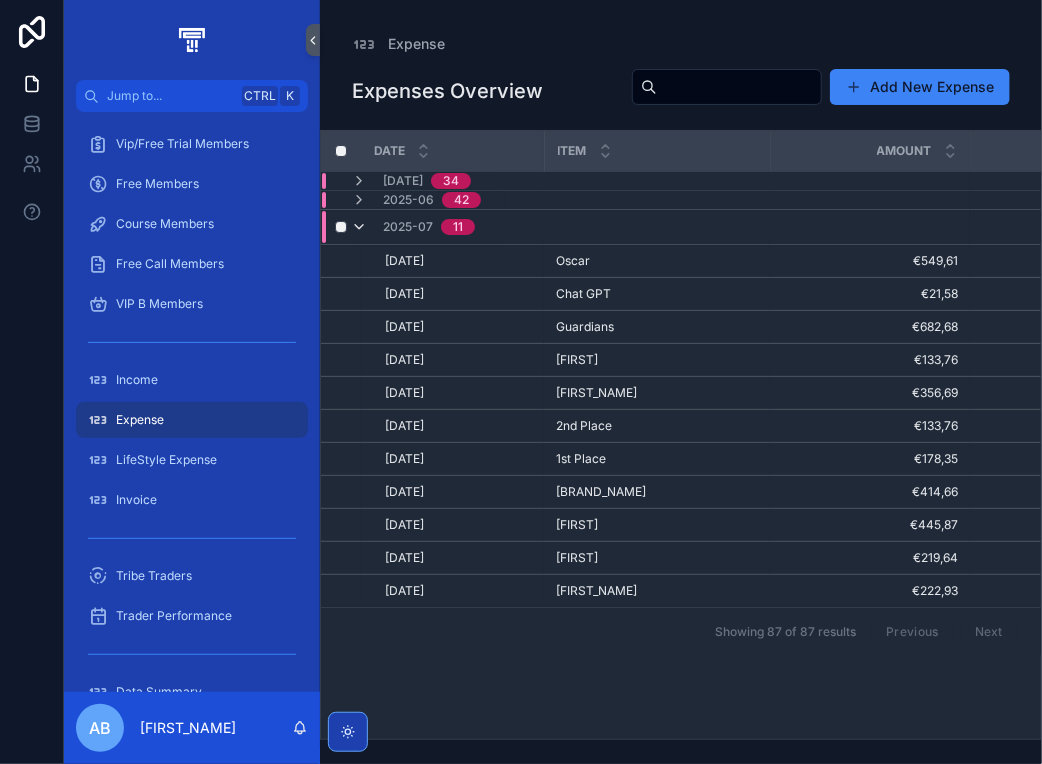 click at bounding box center [359, 227] 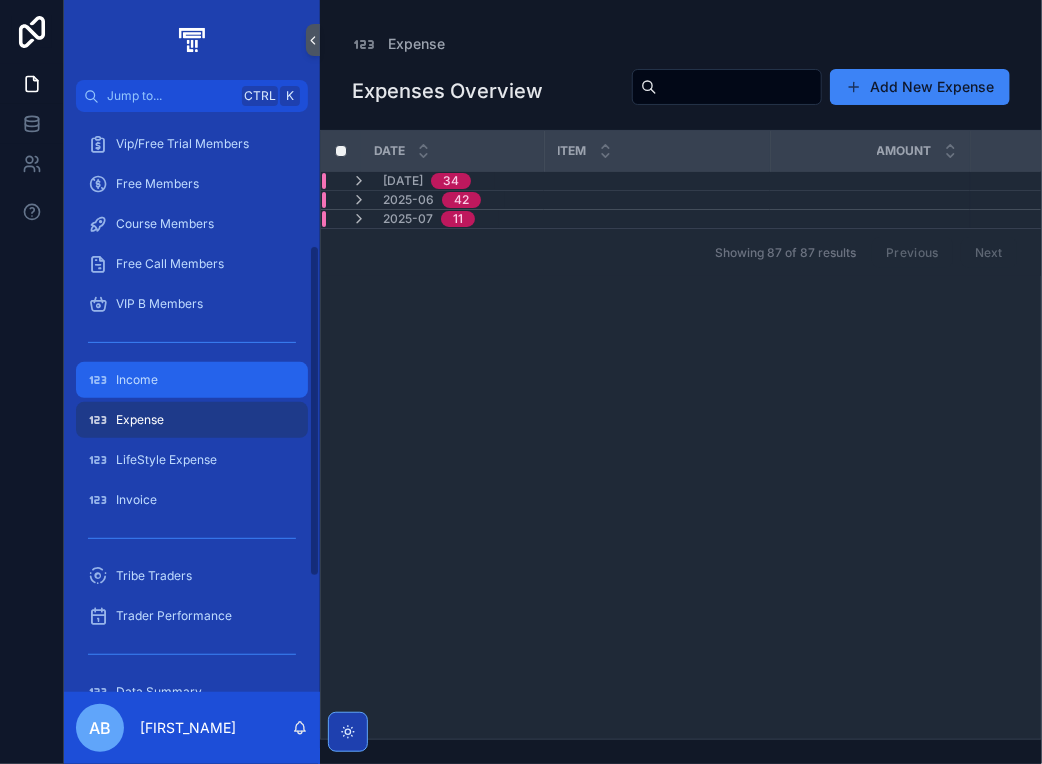 click on "Income" at bounding box center (192, 380) 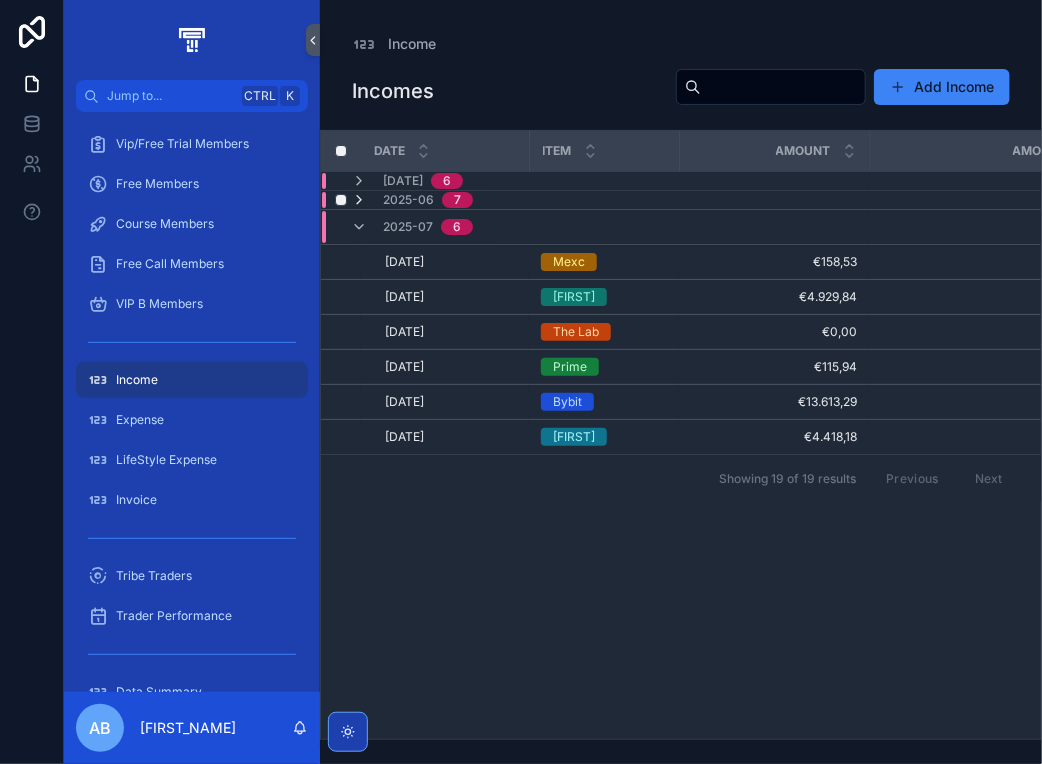 click at bounding box center (359, 200) 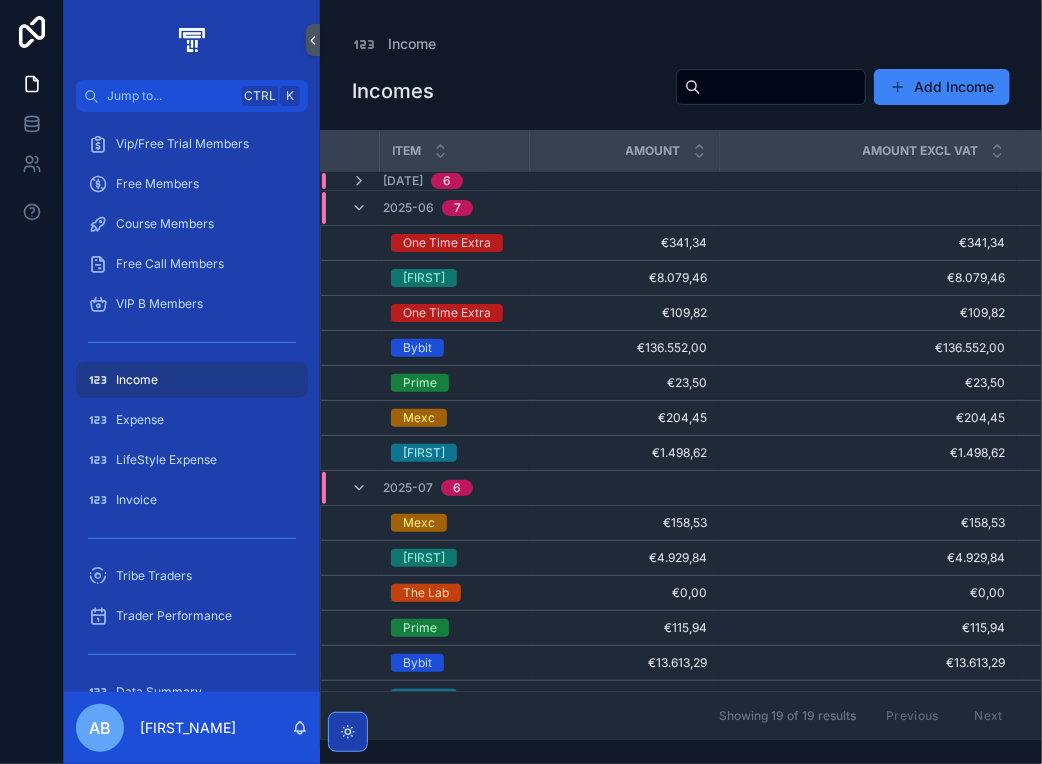scroll, scrollTop: 0, scrollLeft: 0, axis: both 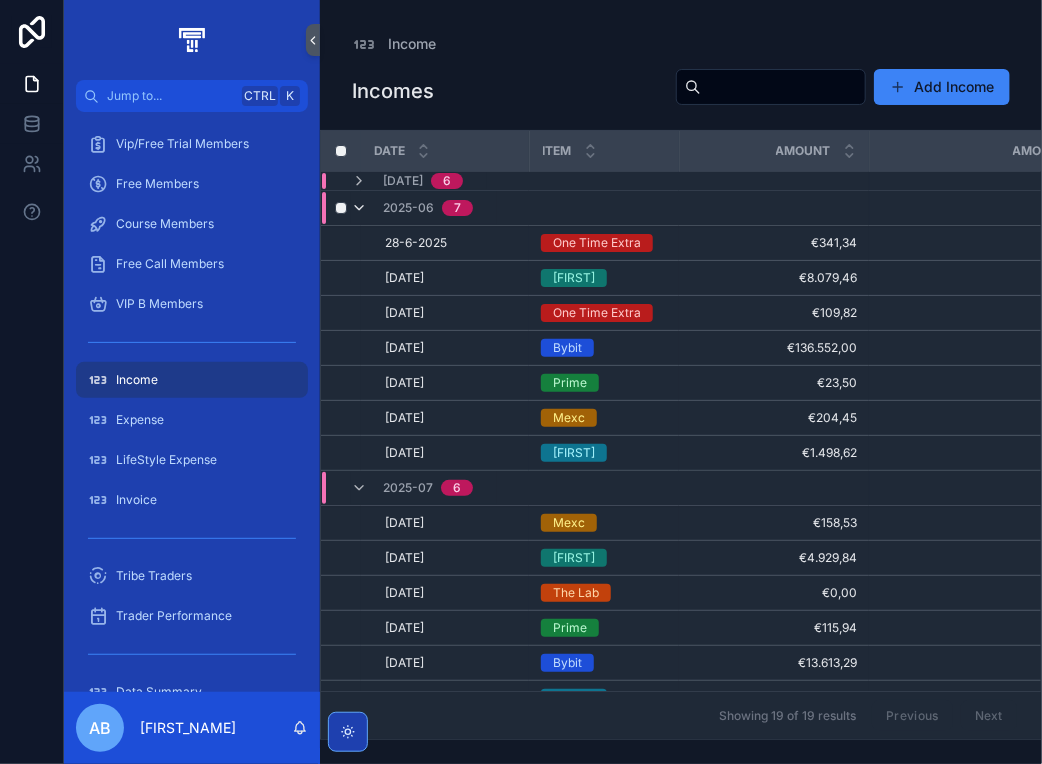 click at bounding box center (359, 208) 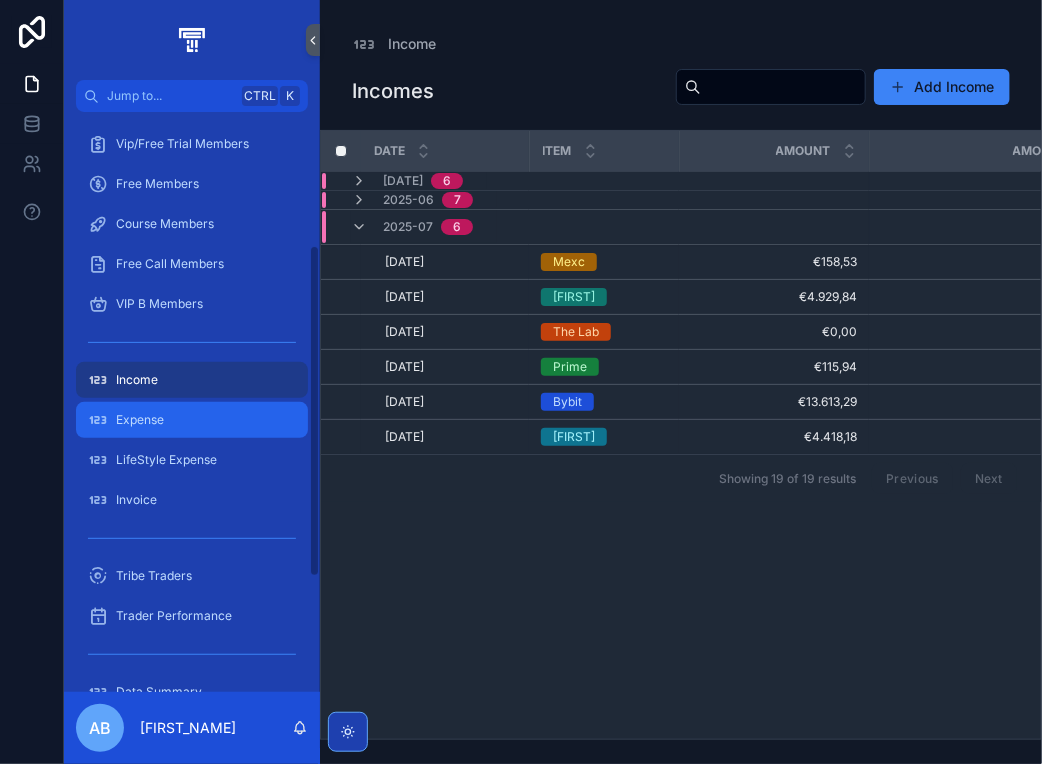 click on "Expense" at bounding box center (192, 420) 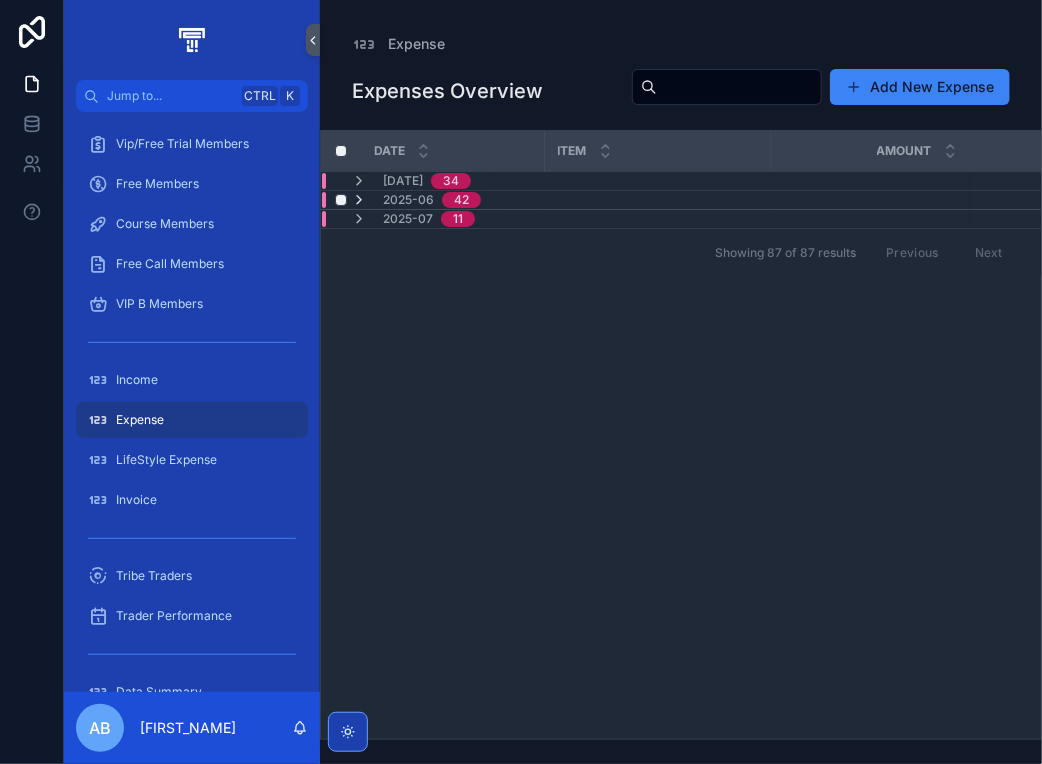 click at bounding box center (359, 200) 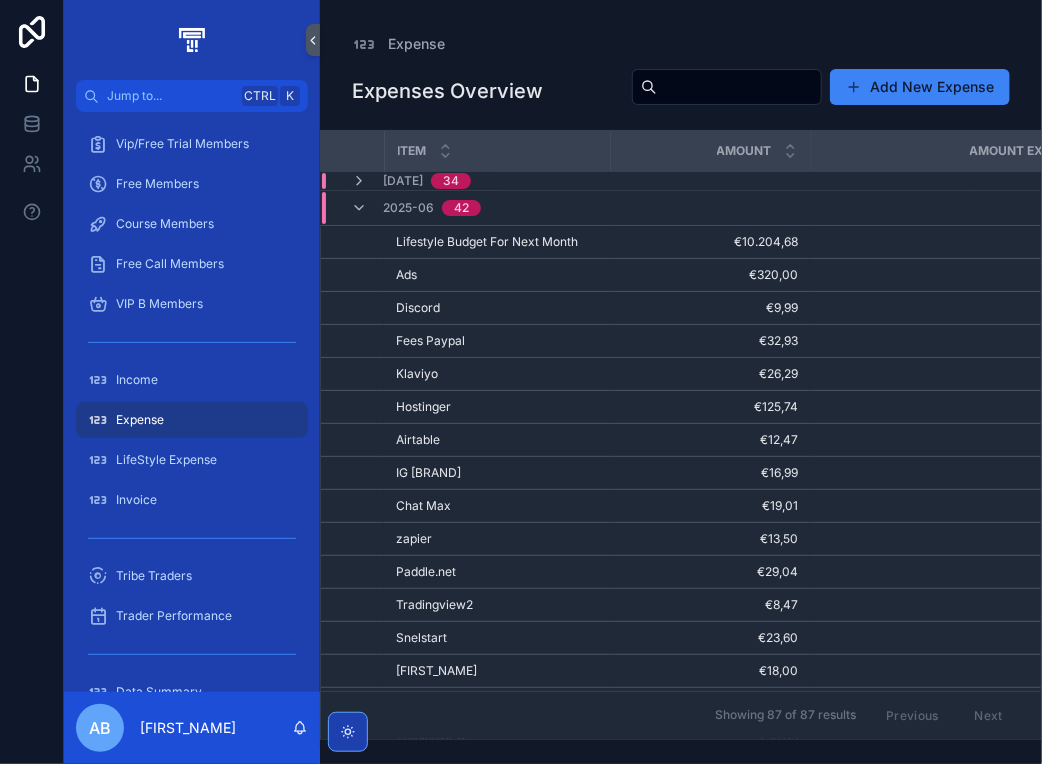 scroll, scrollTop: 0, scrollLeft: 158, axis: horizontal 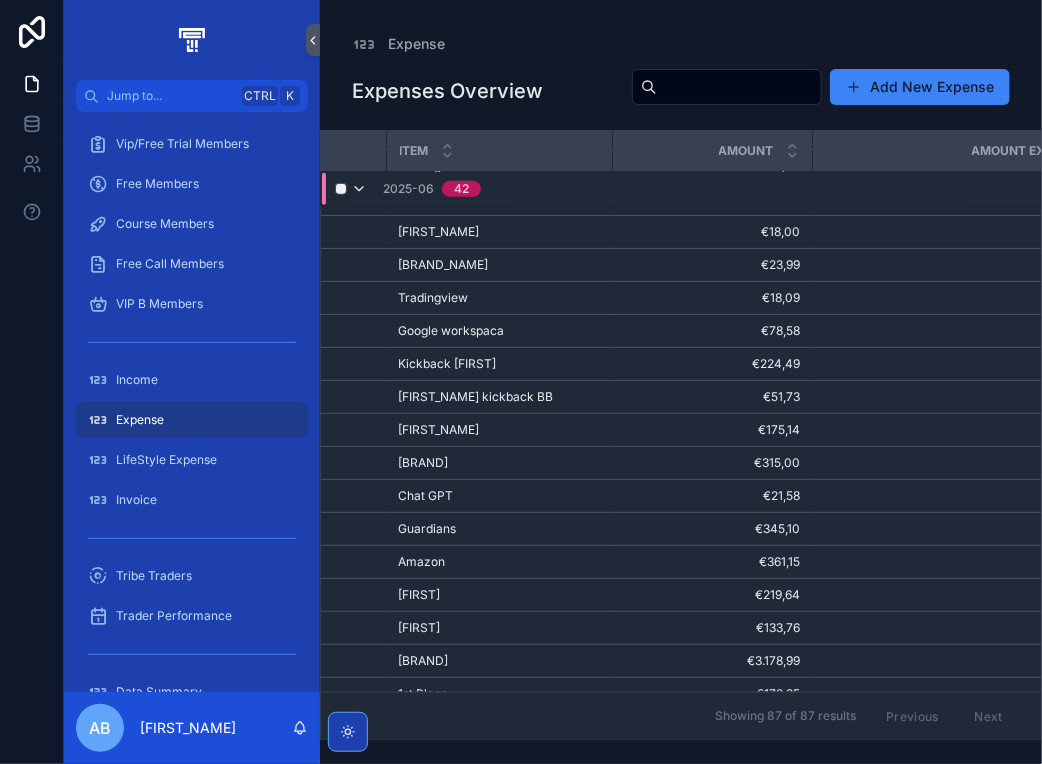 click at bounding box center (359, 189) 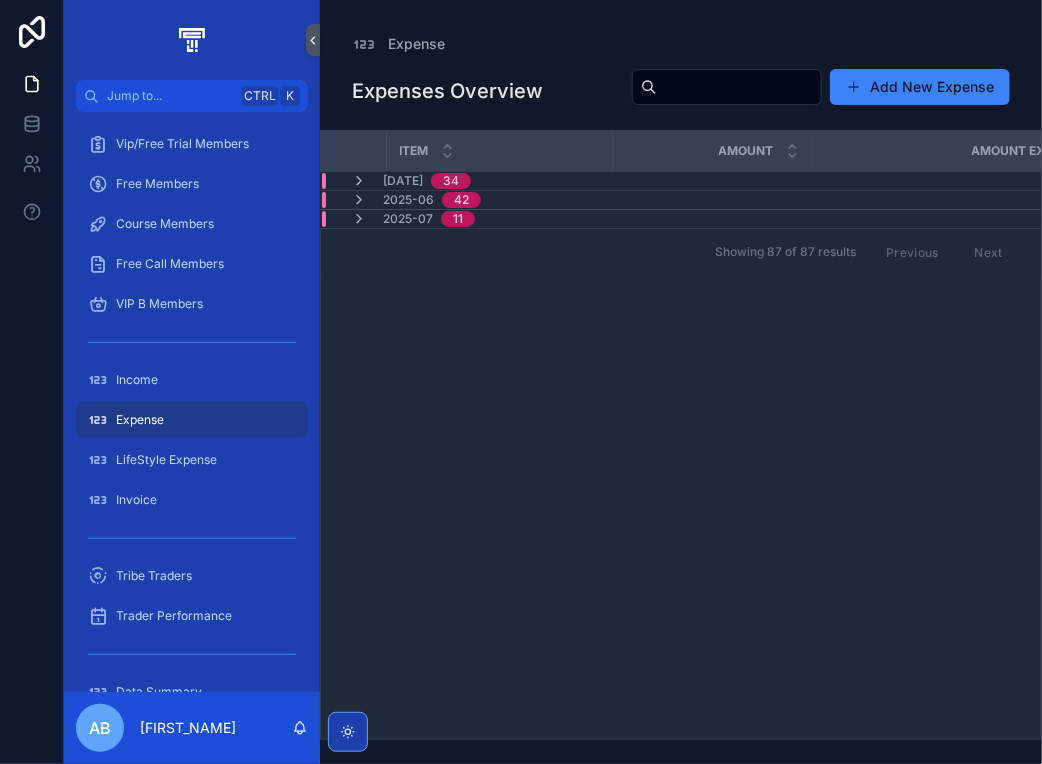 scroll, scrollTop: 0, scrollLeft: 158, axis: horizontal 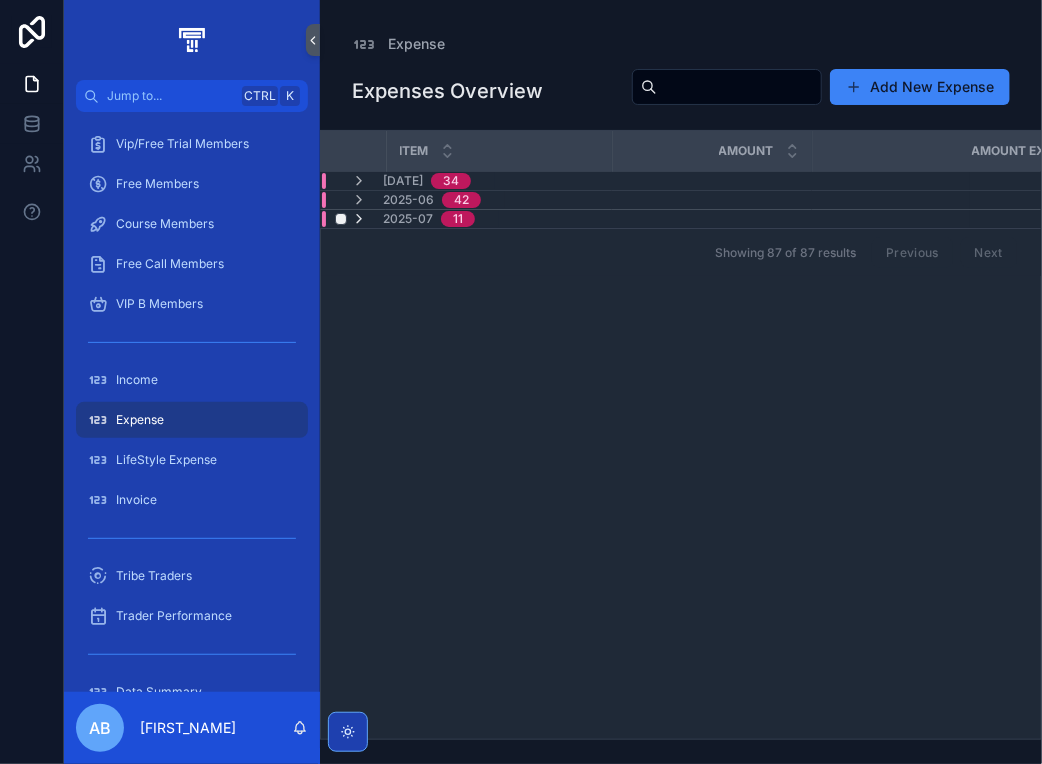 click at bounding box center (359, 219) 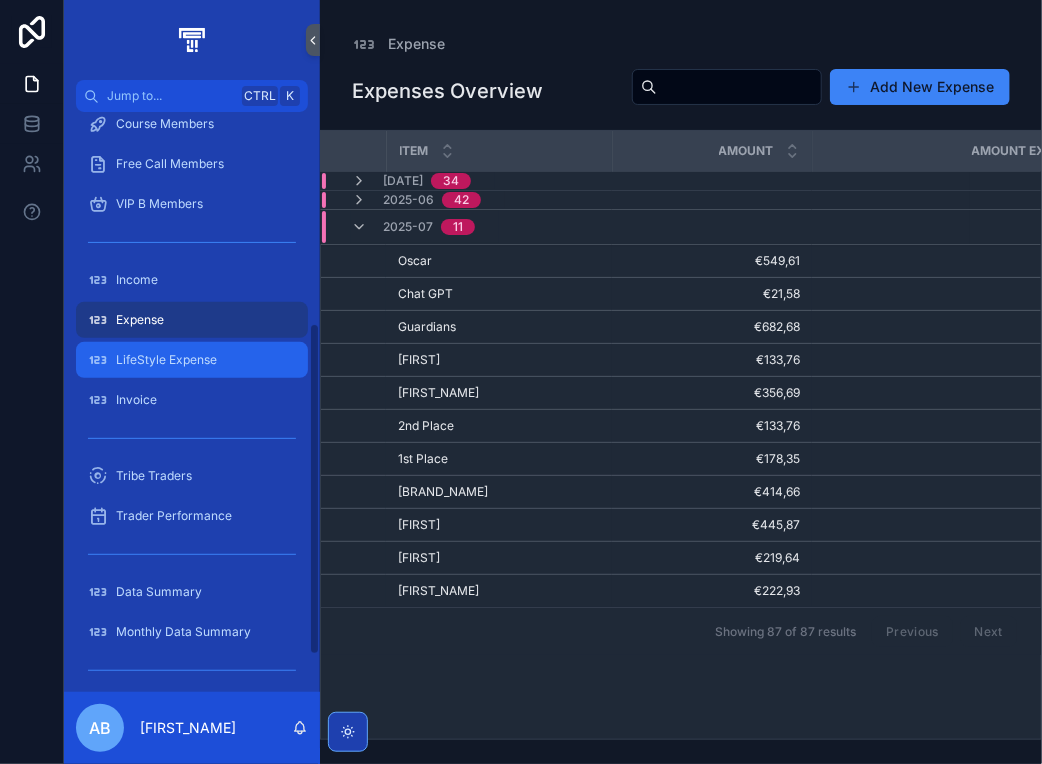 scroll, scrollTop: 432, scrollLeft: 0, axis: vertical 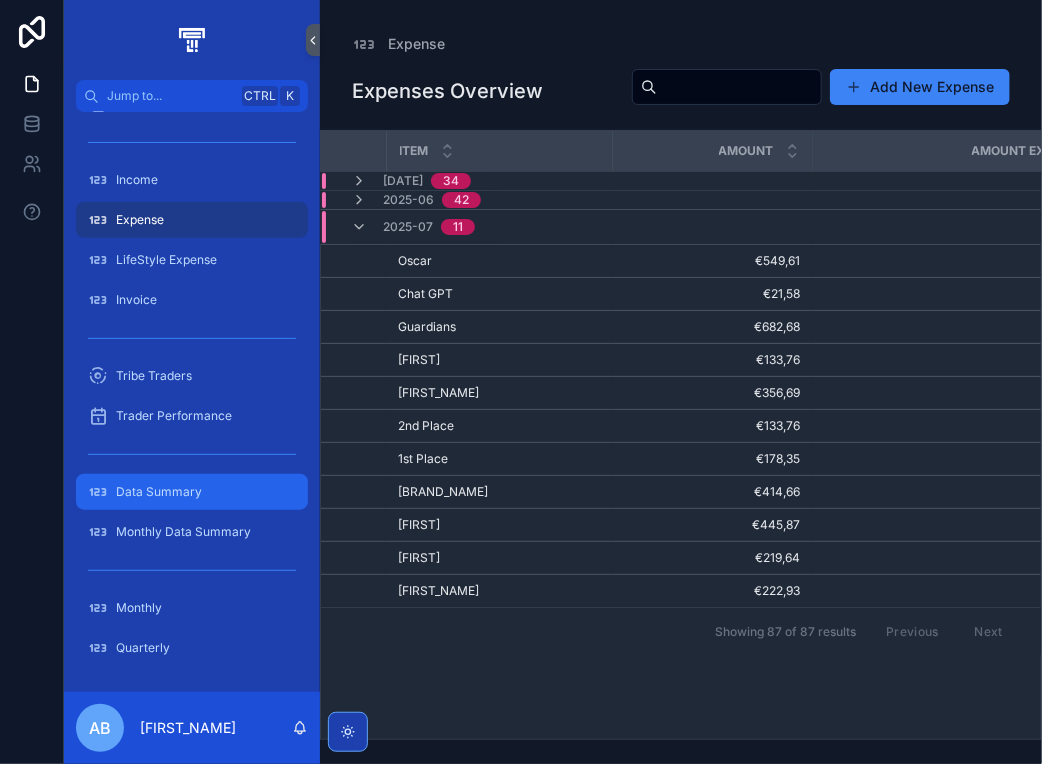 click on "Data Summary" at bounding box center [192, 492] 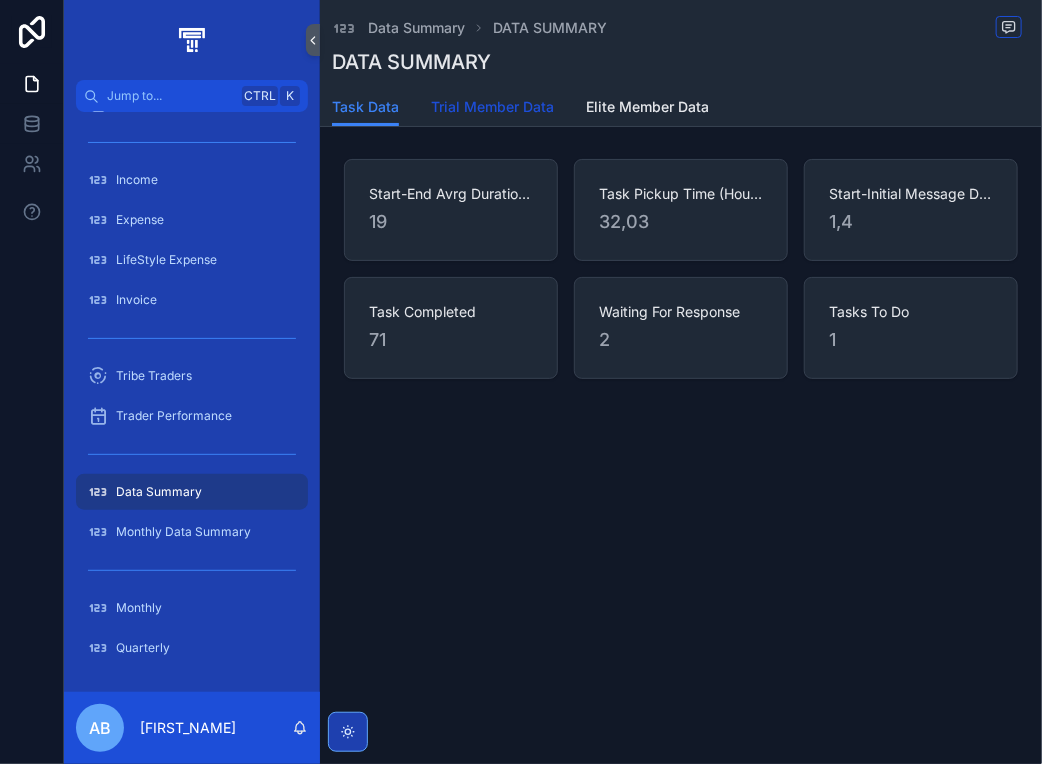 click on "Trial Member Data" at bounding box center (492, 107) 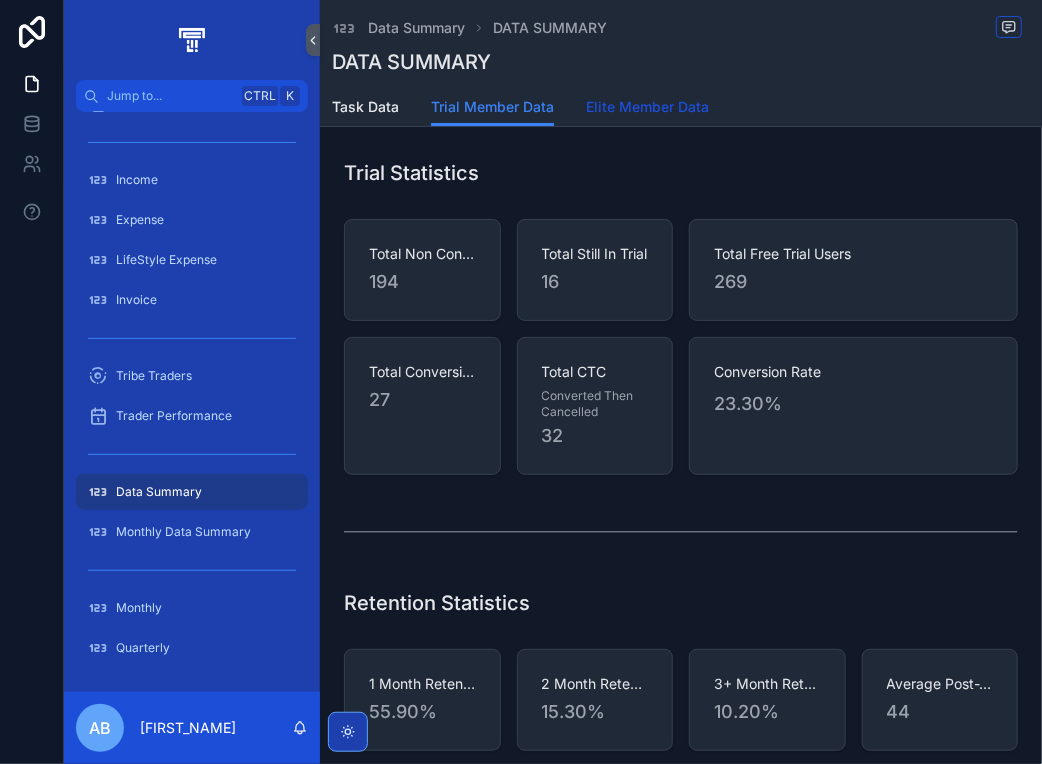 click on "Elite Member Data" at bounding box center (647, 107) 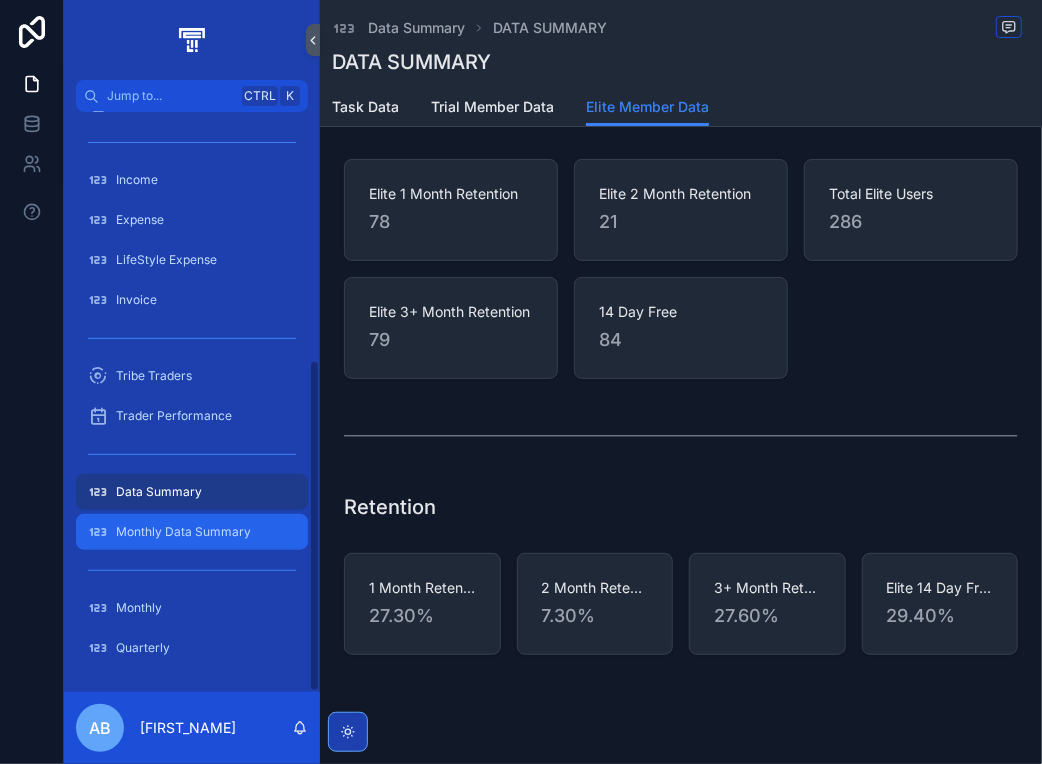 click on "Monthly Data Summary" at bounding box center (192, 532) 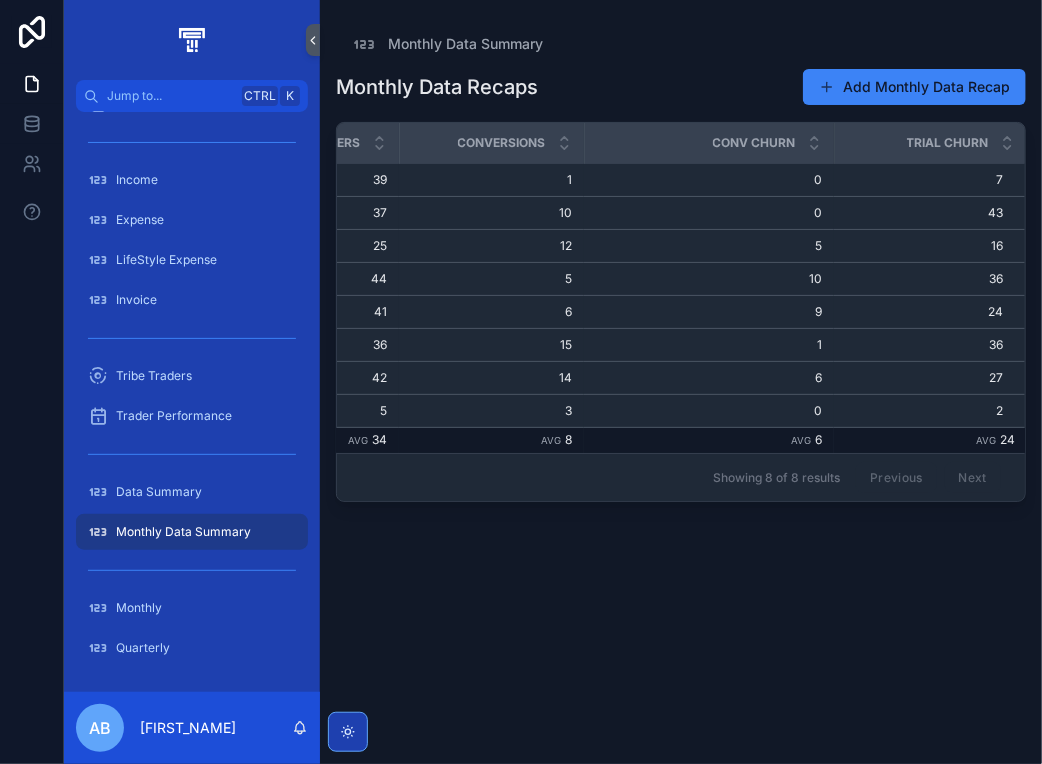 scroll, scrollTop: 0, scrollLeft: 286, axis: horizontal 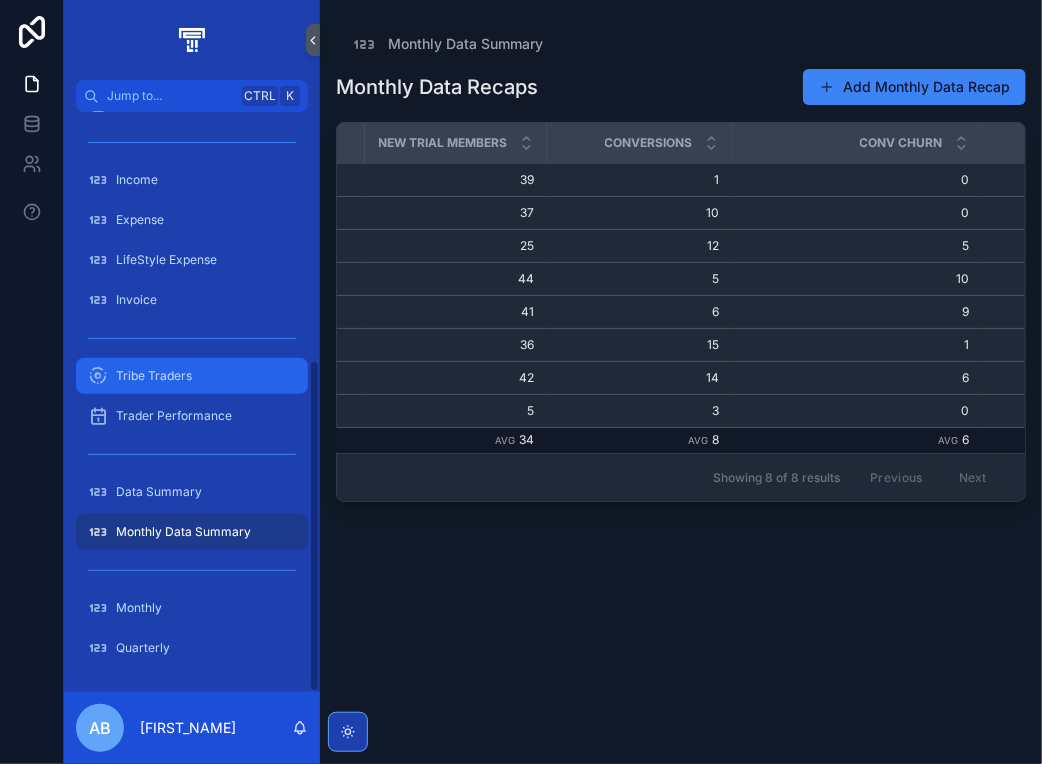 click on "Tribe Traders" at bounding box center (154, 376) 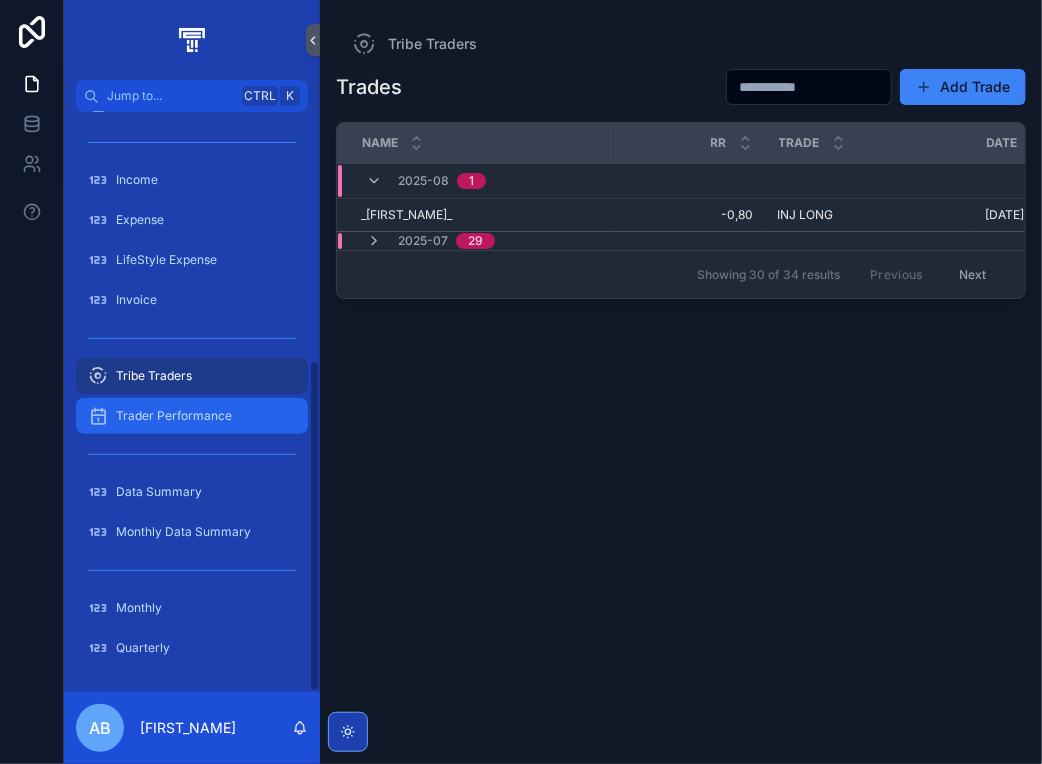 click on "Trader Performance" at bounding box center (174, 416) 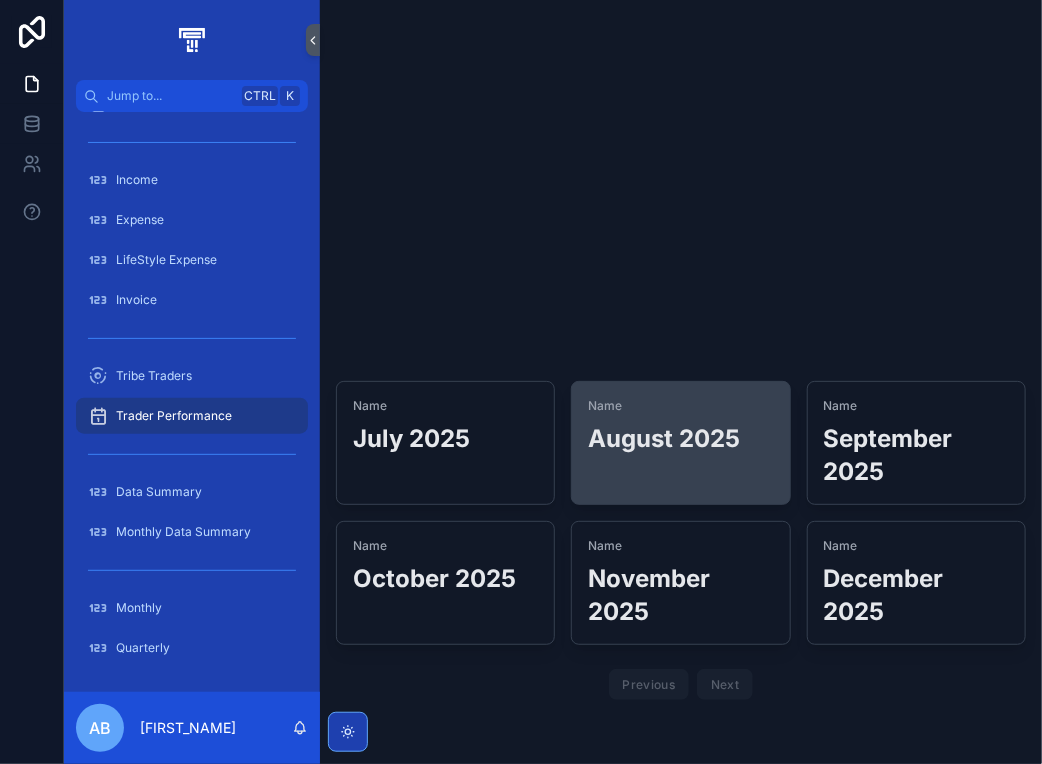 scroll, scrollTop: 0, scrollLeft: 0, axis: both 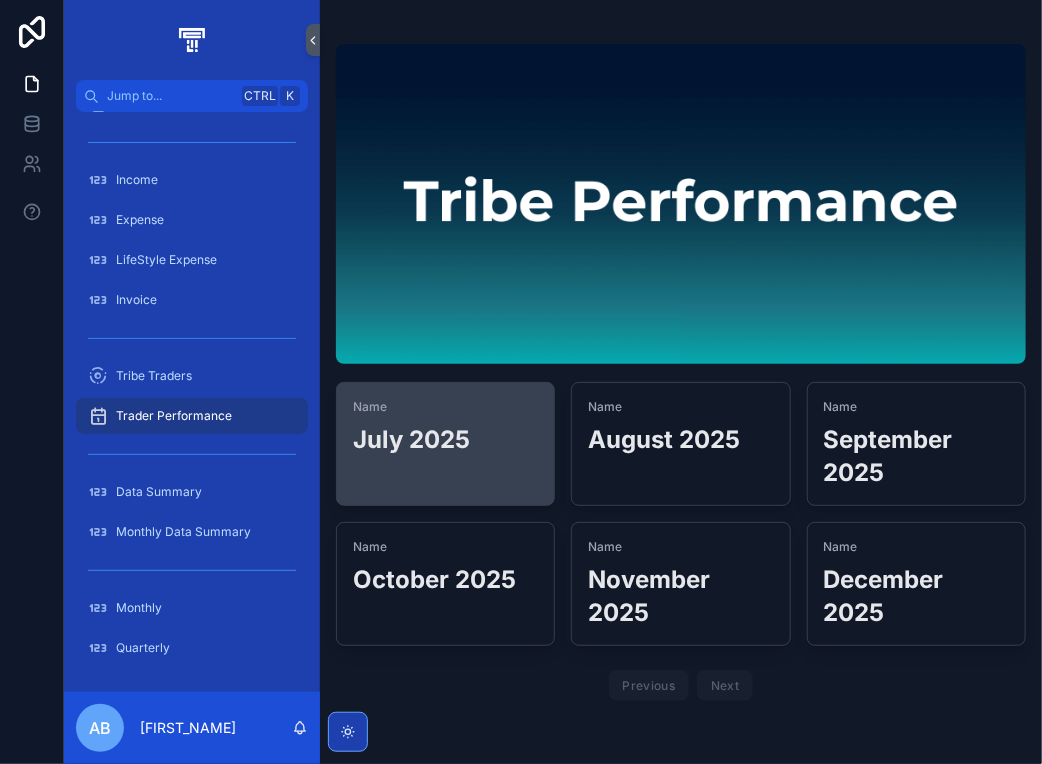 click on "July 2025" at bounding box center (445, 439) 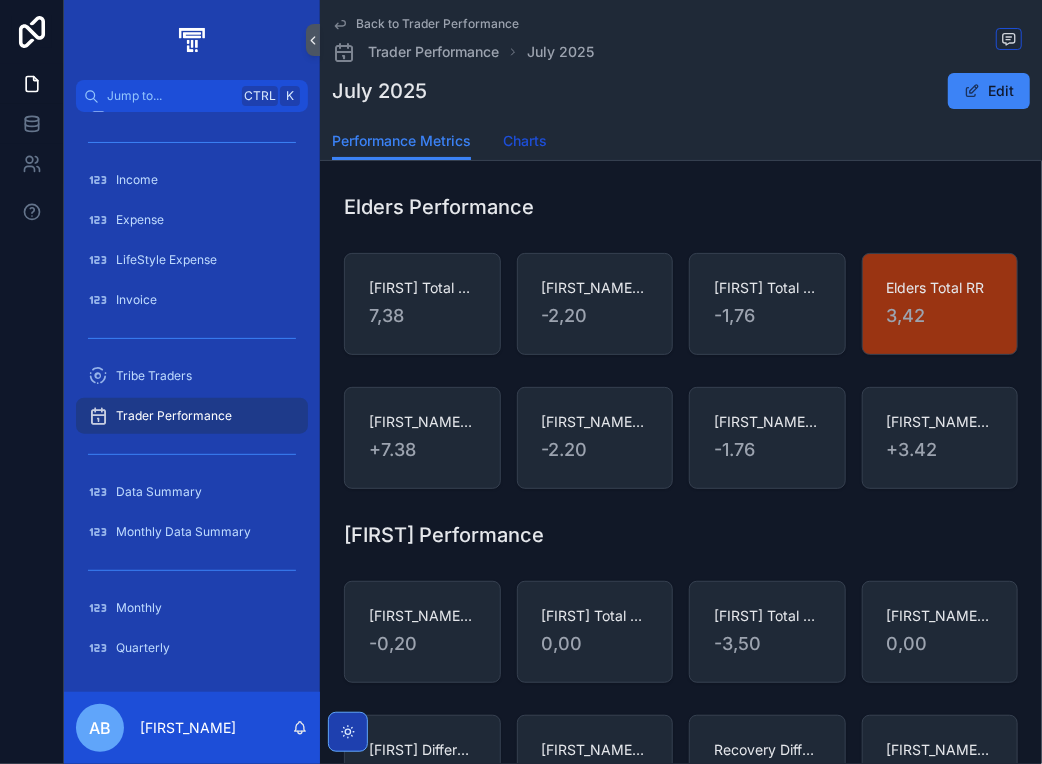 click on "Charts" at bounding box center [525, 141] 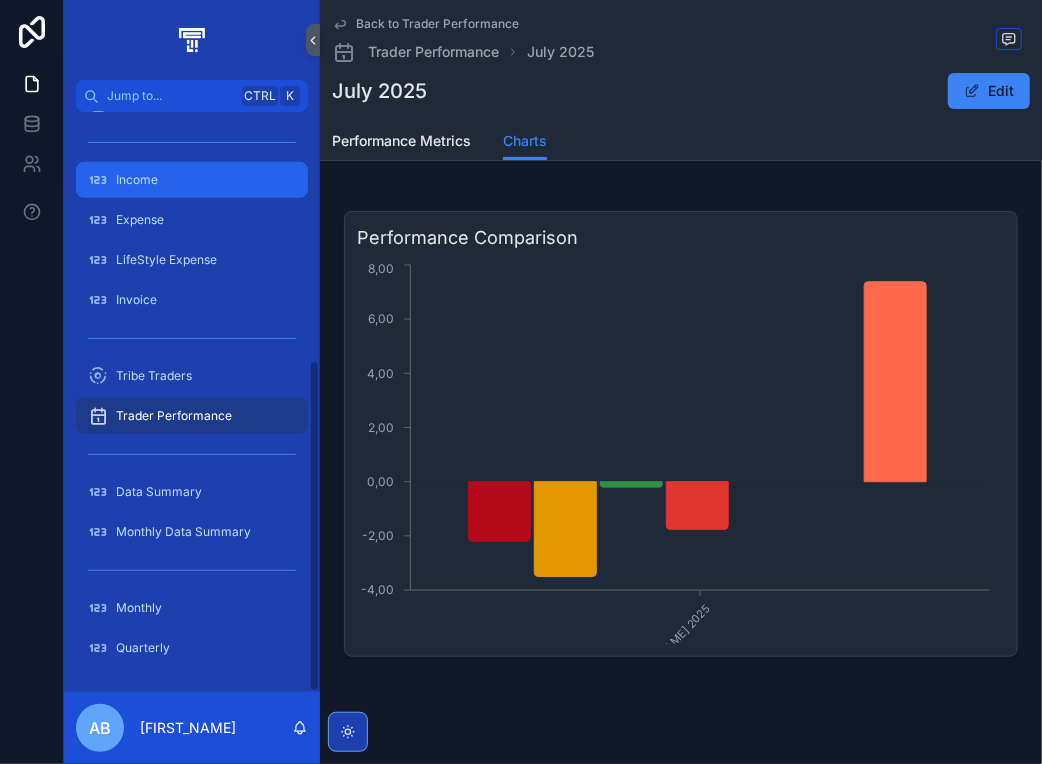 click on "Income" at bounding box center (192, 180) 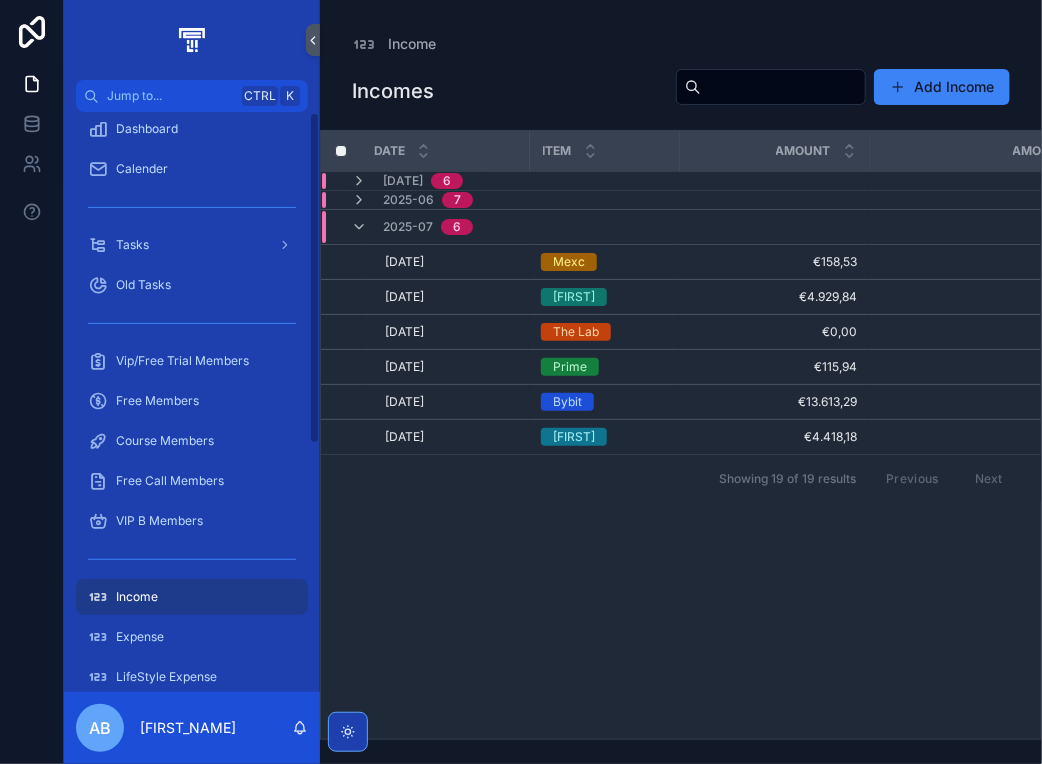 scroll, scrollTop: 0, scrollLeft: 0, axis: both 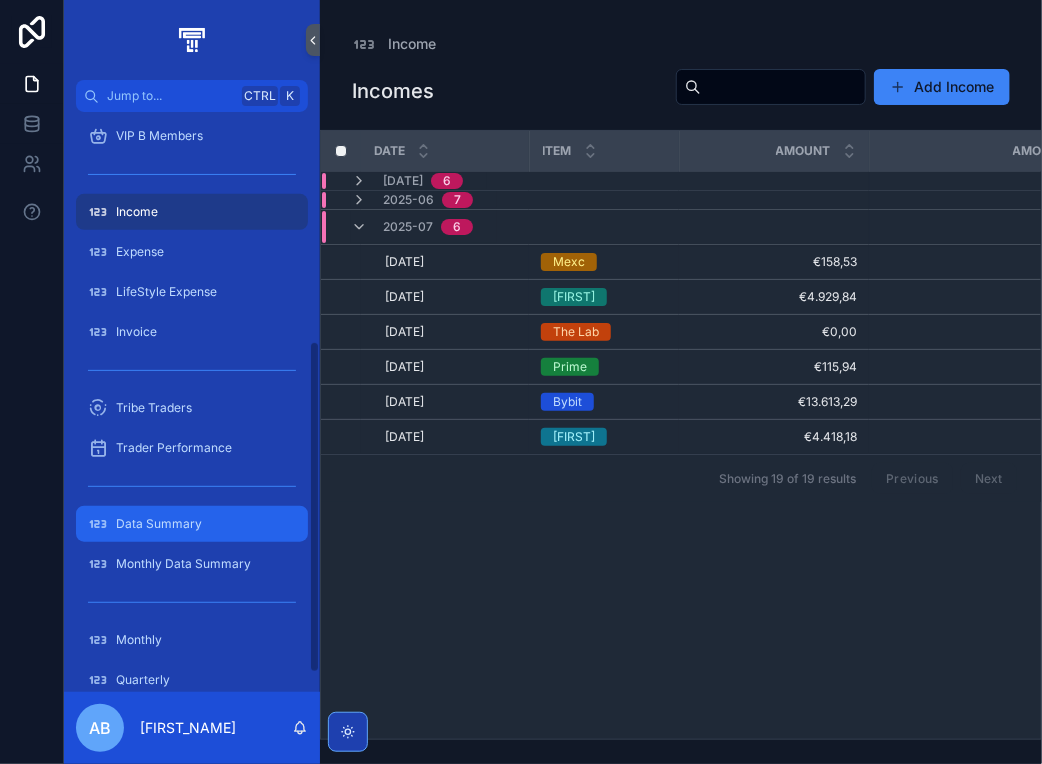 click on "Data Summary" at bounding box center (159, 524) 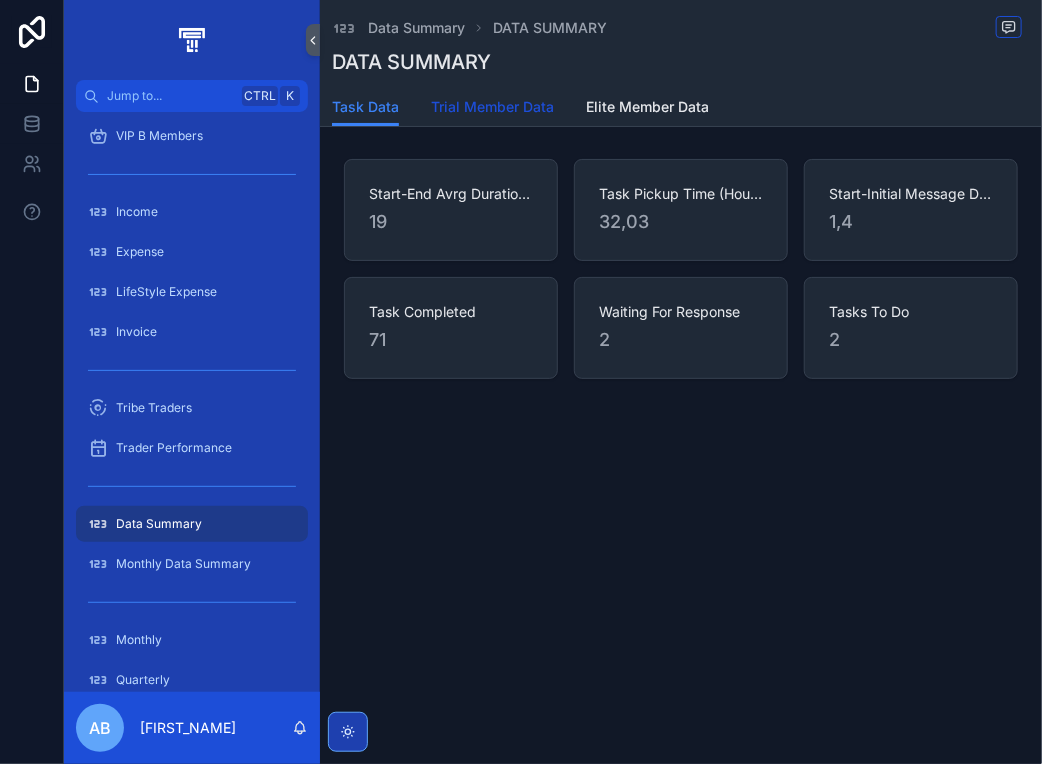 click on "Trial Member Data" at bounding box center [492, 107] 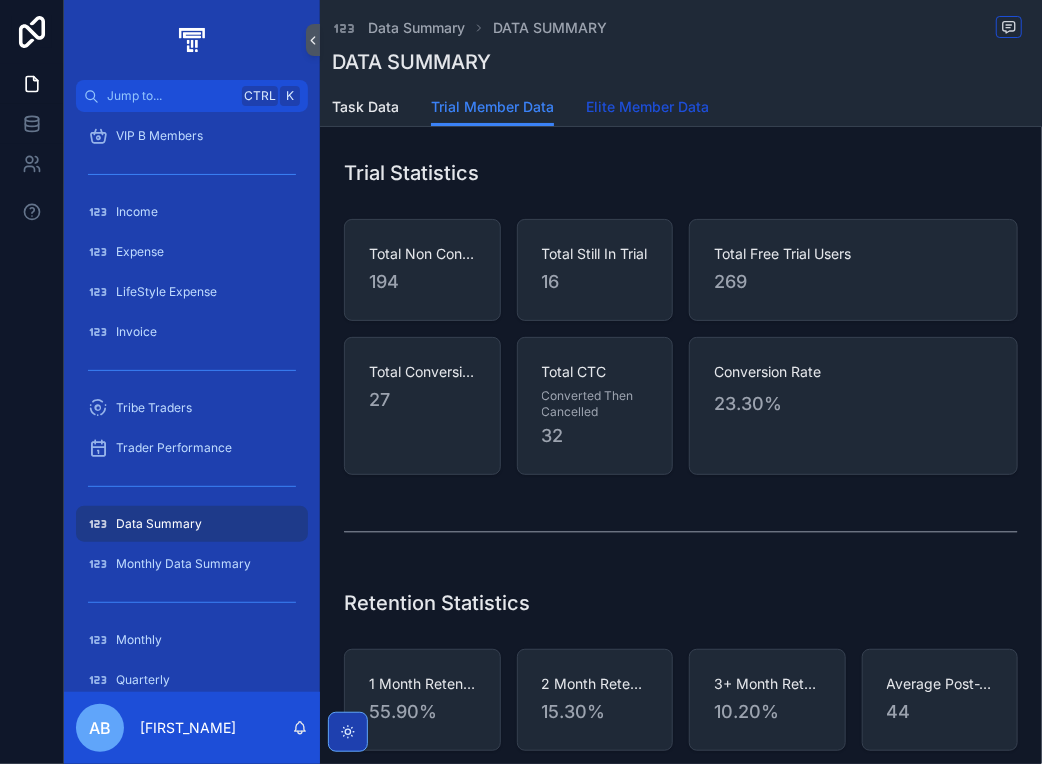click on "Elite Member Data" at bounding box center (647, 107) 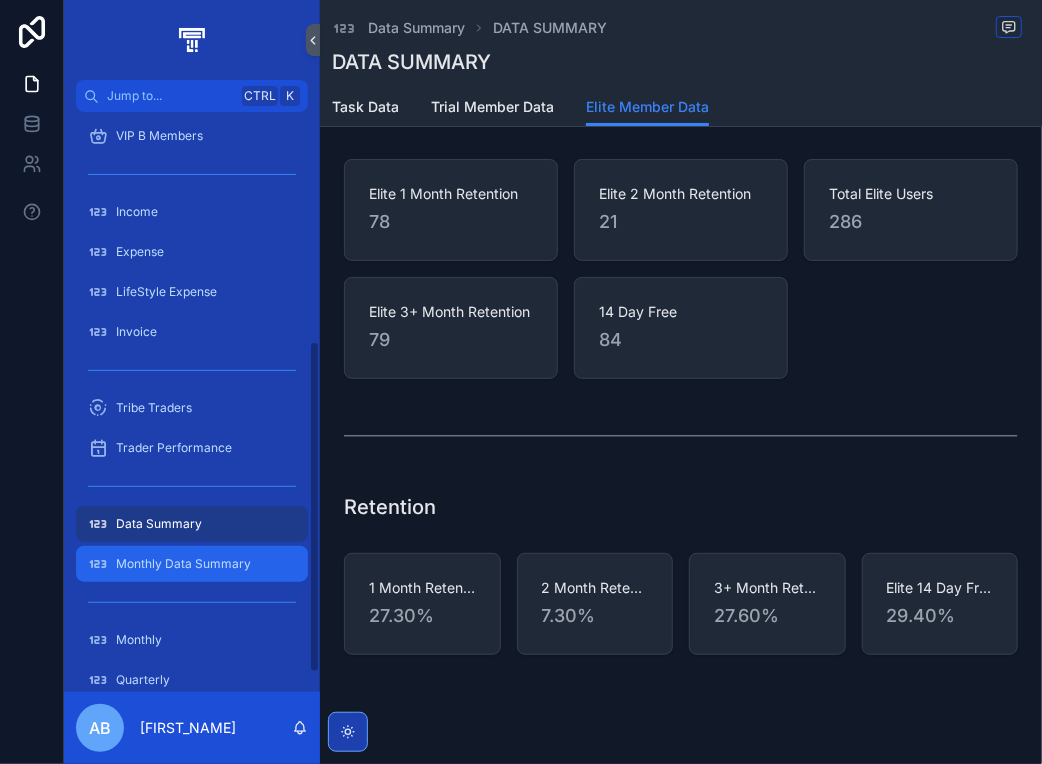 click on "Monthly Data Summary" at bounding box center [183, 564] 